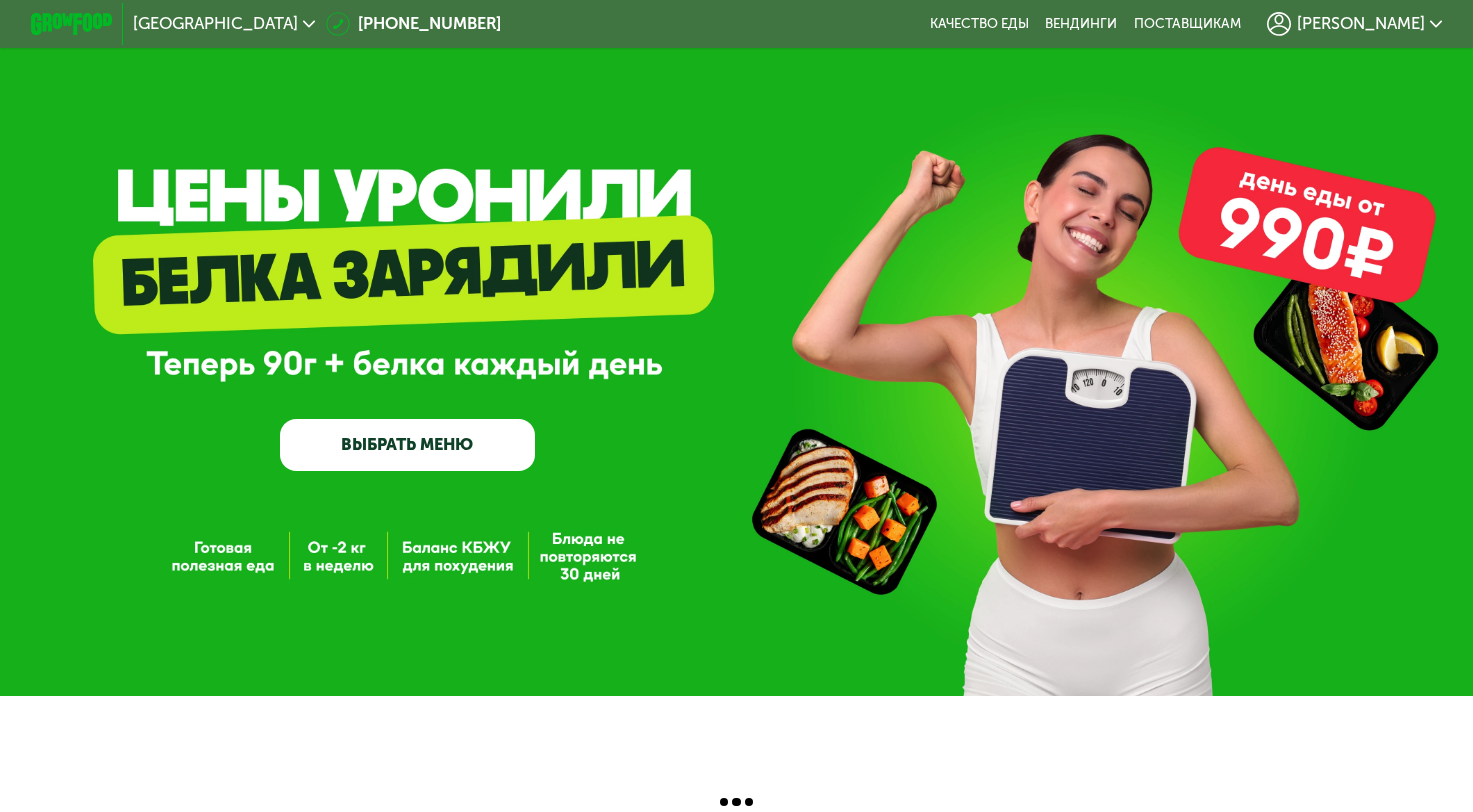 scroll, scrollTop: 0, scrollLeft: 0, axis: both 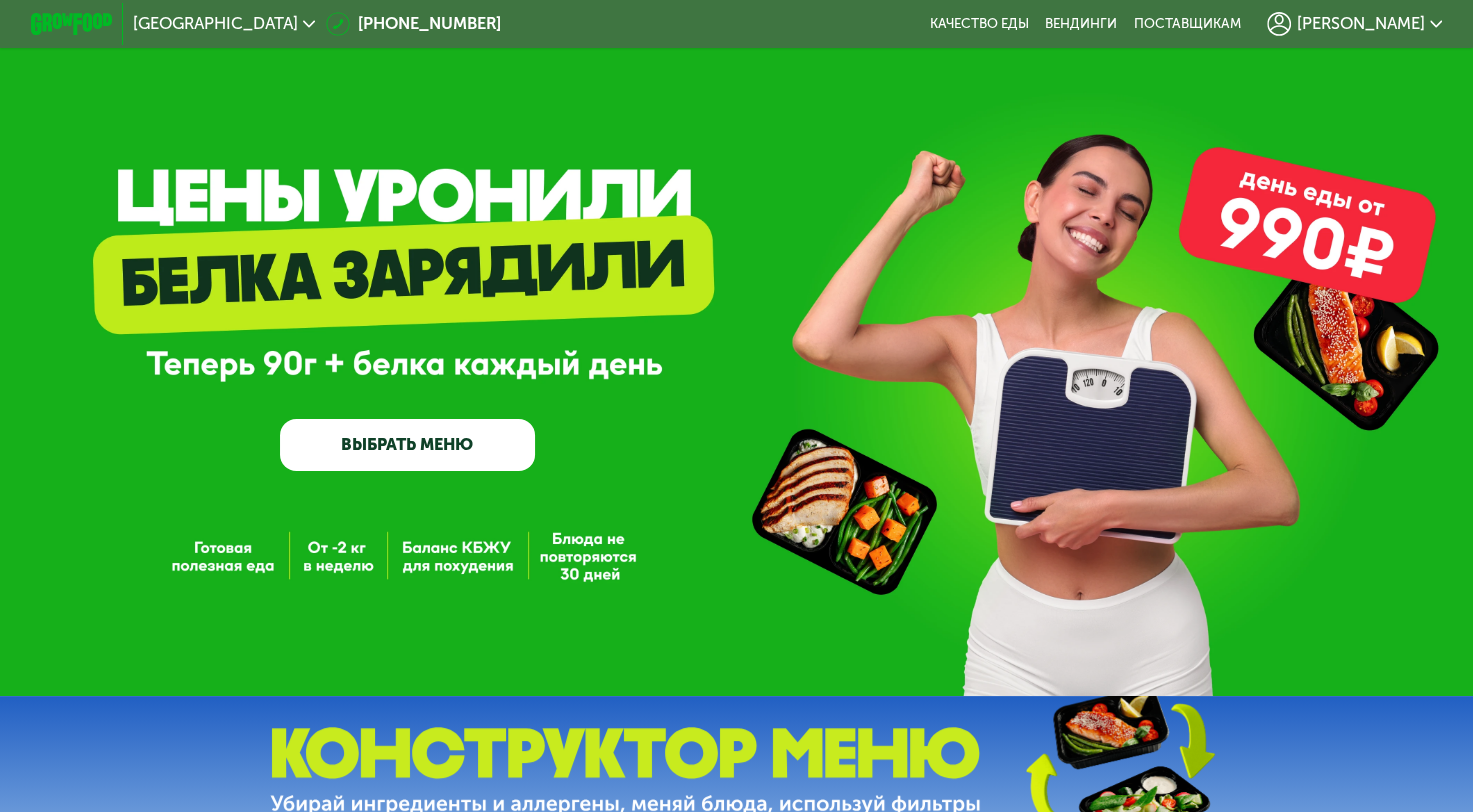 click on "[PERSON_NAME]" at bounding box center [1361, 24] 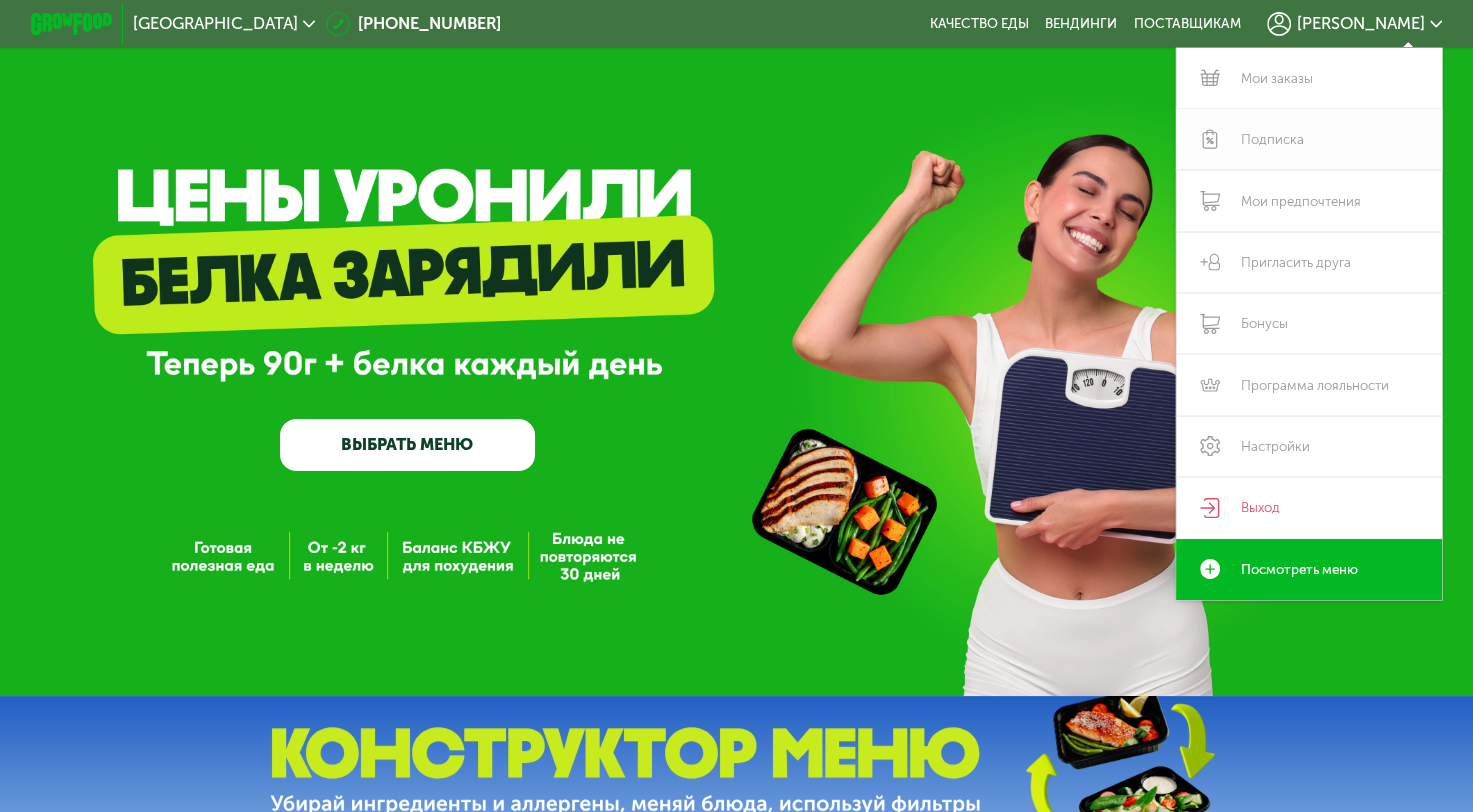 click on "Подписка" at bounding box center (1309, 139) 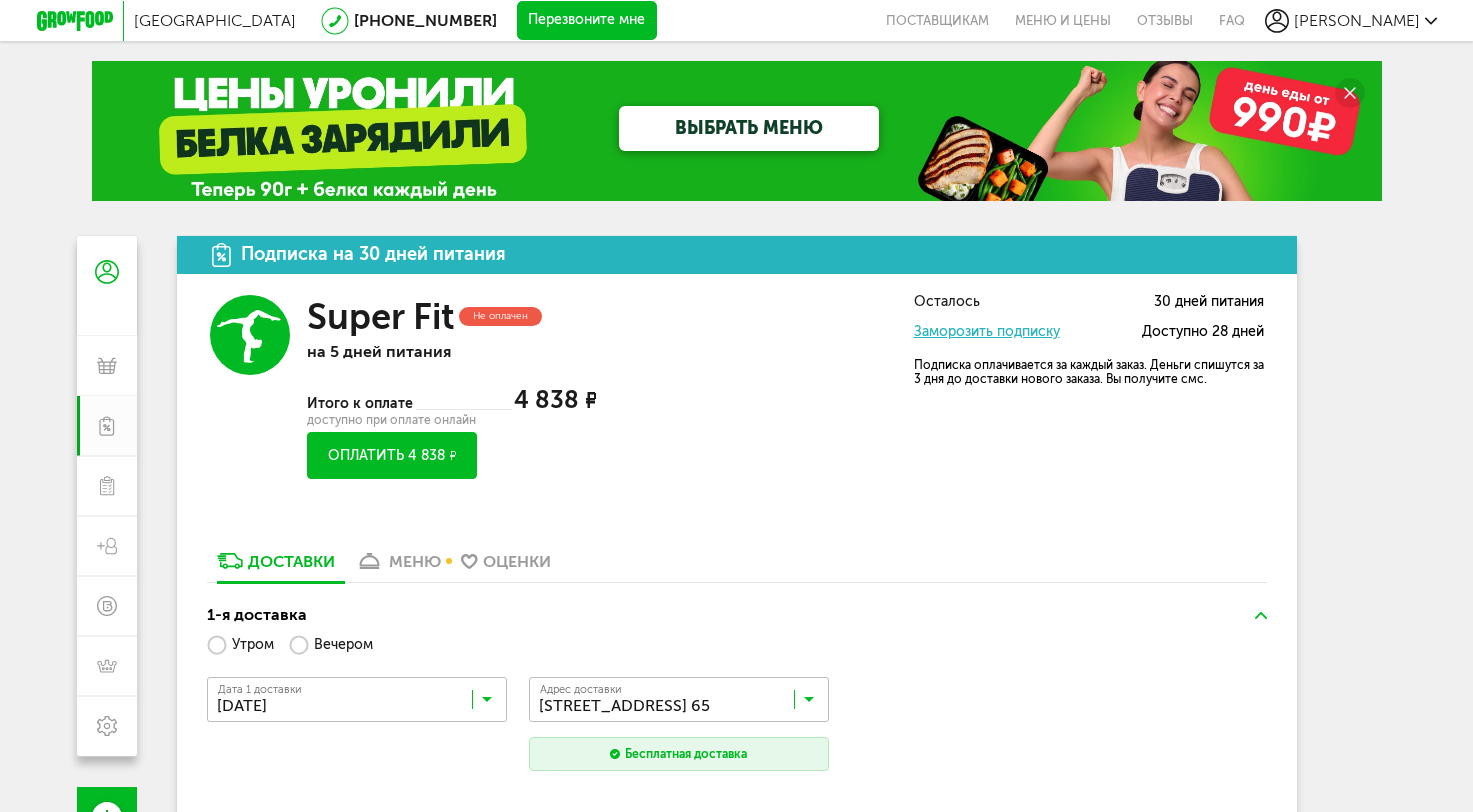 scroll, scrollTop: 0, scrollLeft: 0, axis: both 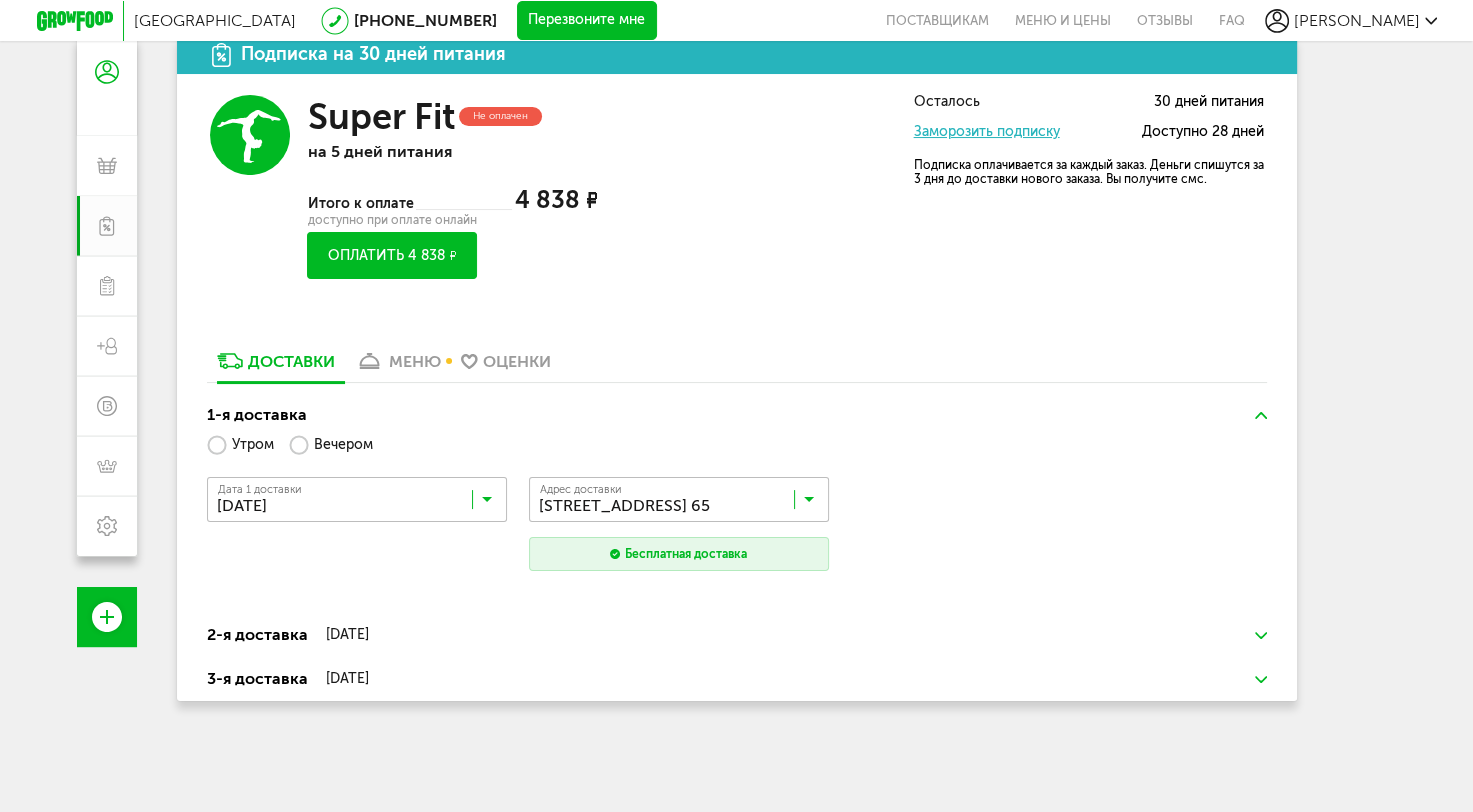 click on "меню" at bounding box center (415, 361) 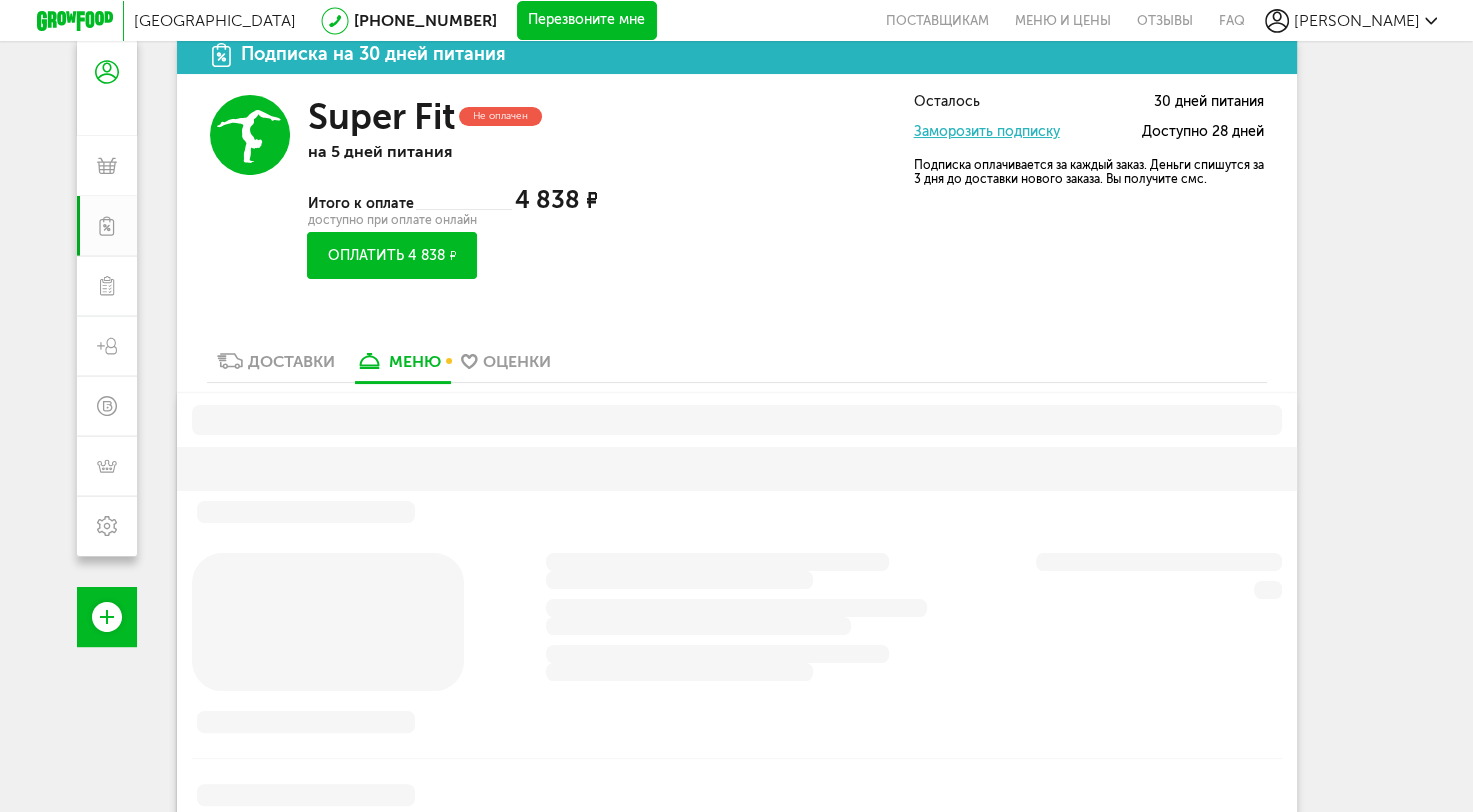 click on "меню" at bounding box center [415, 361] 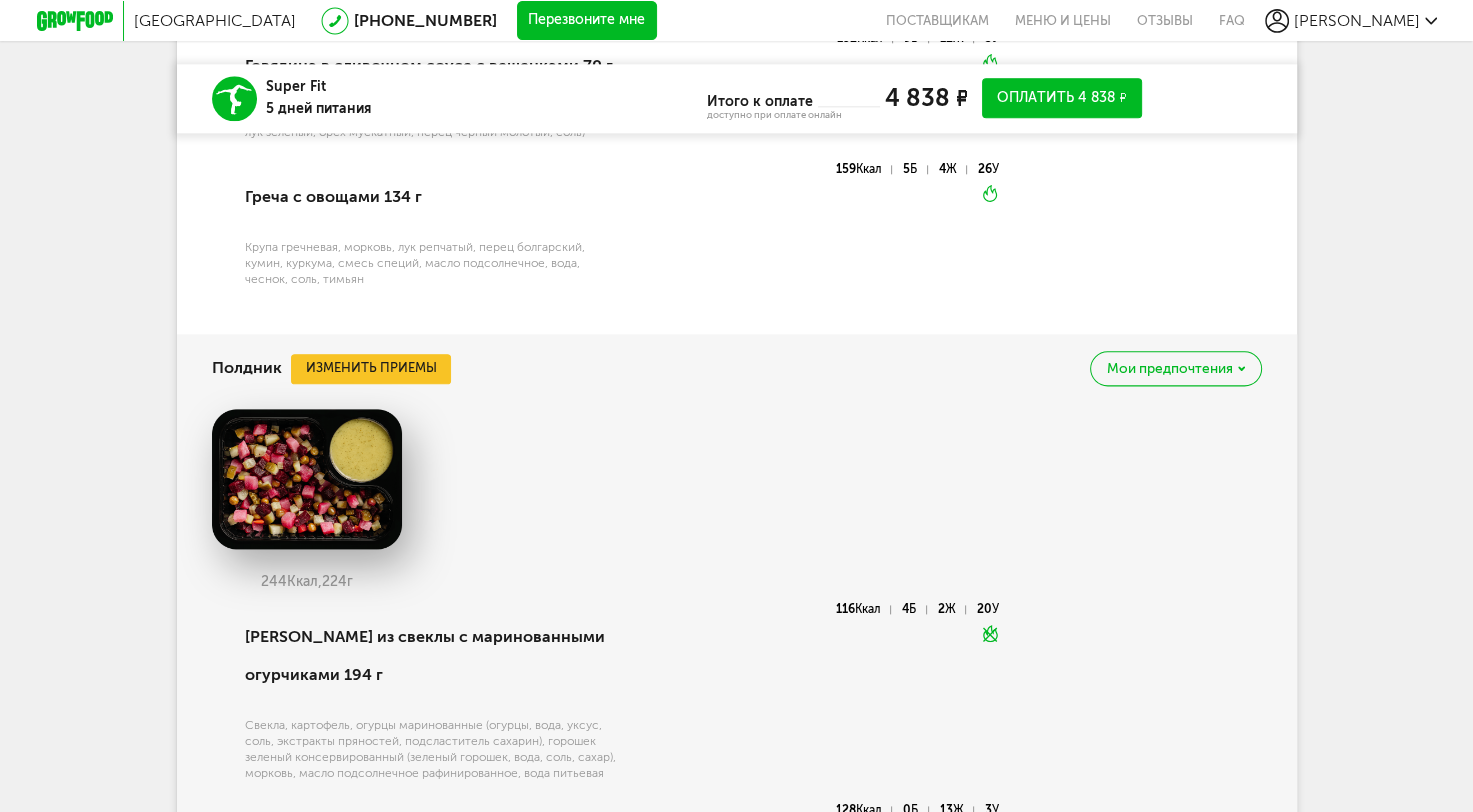 scroll, scrollTop: 2400, scrollLeft: 0, axis: vertical 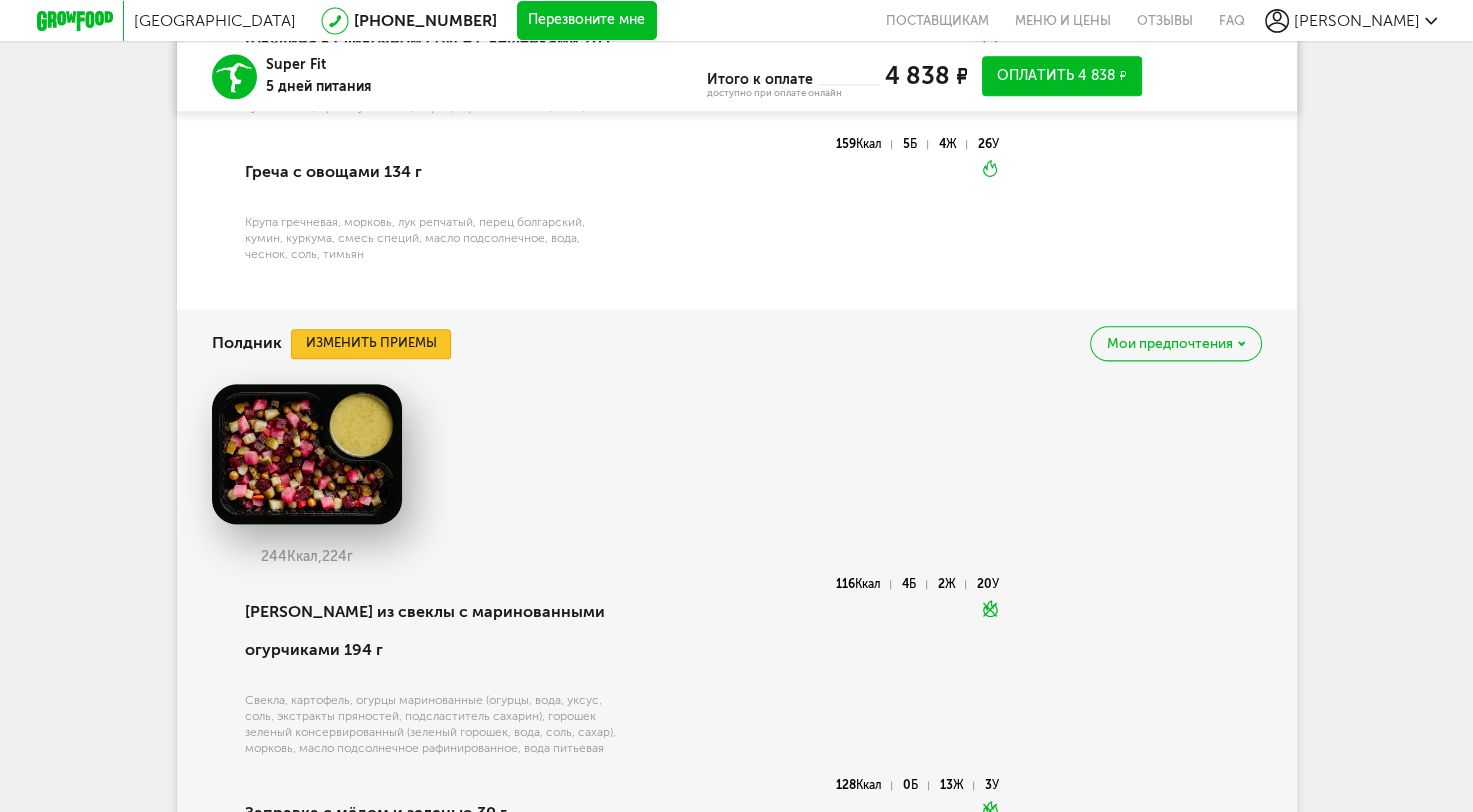 click on "Изменить приемы" at bounding box center (371, 344) 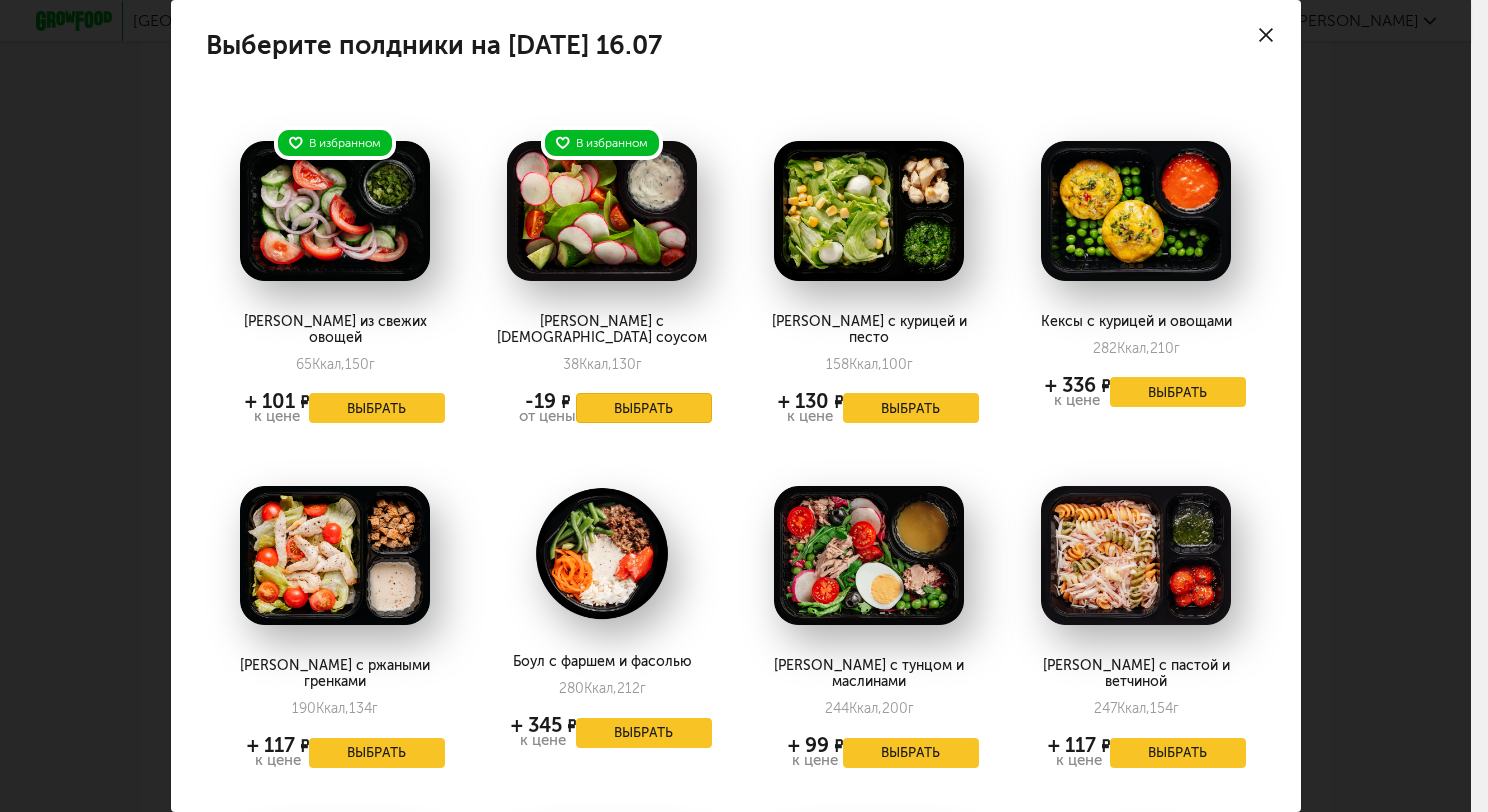 click on "Выбрать" at bounding box center (644, 408) 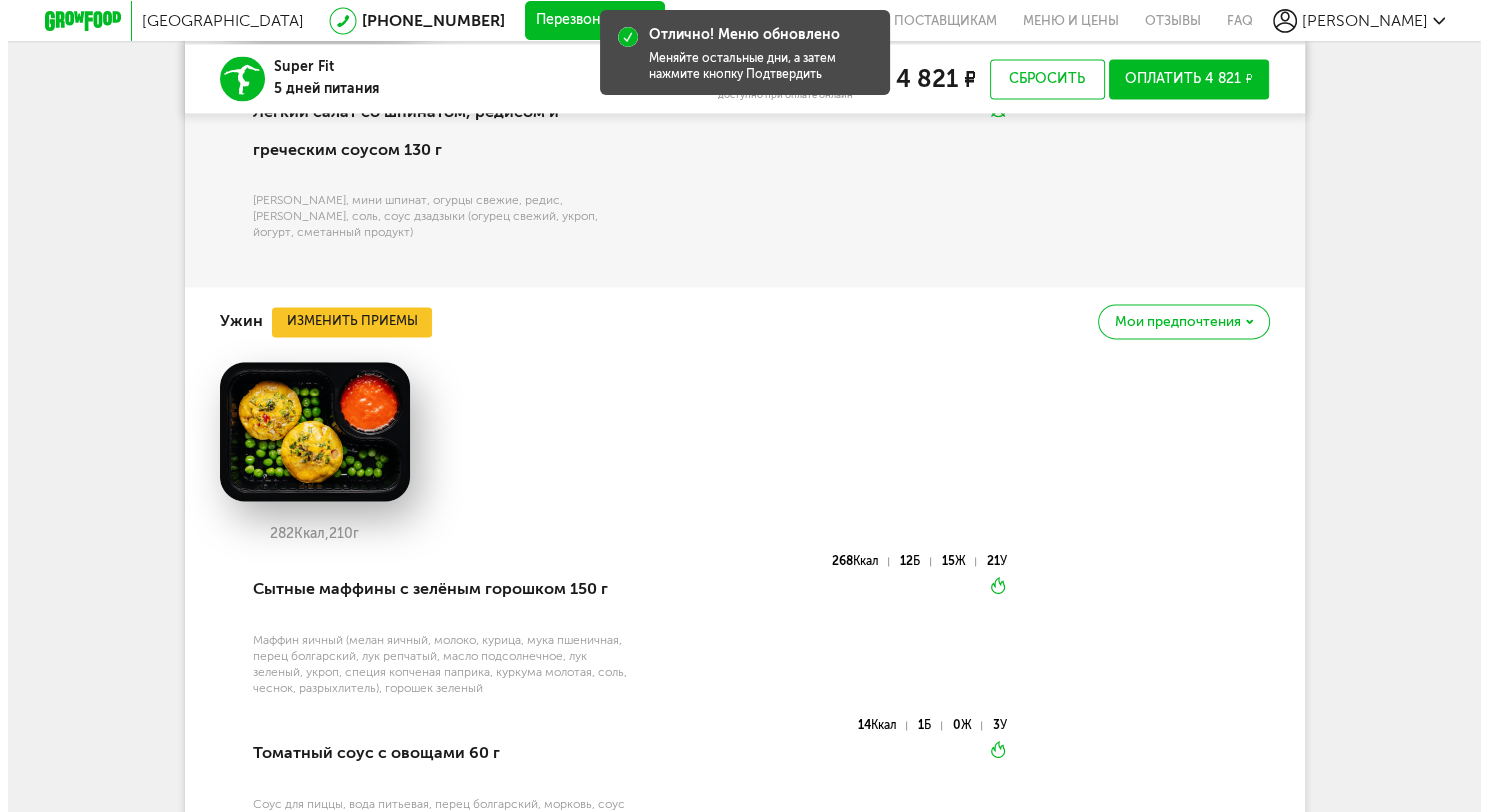 scroll, scrollTop: 2944, scrollLeft: 0, axis: vertical 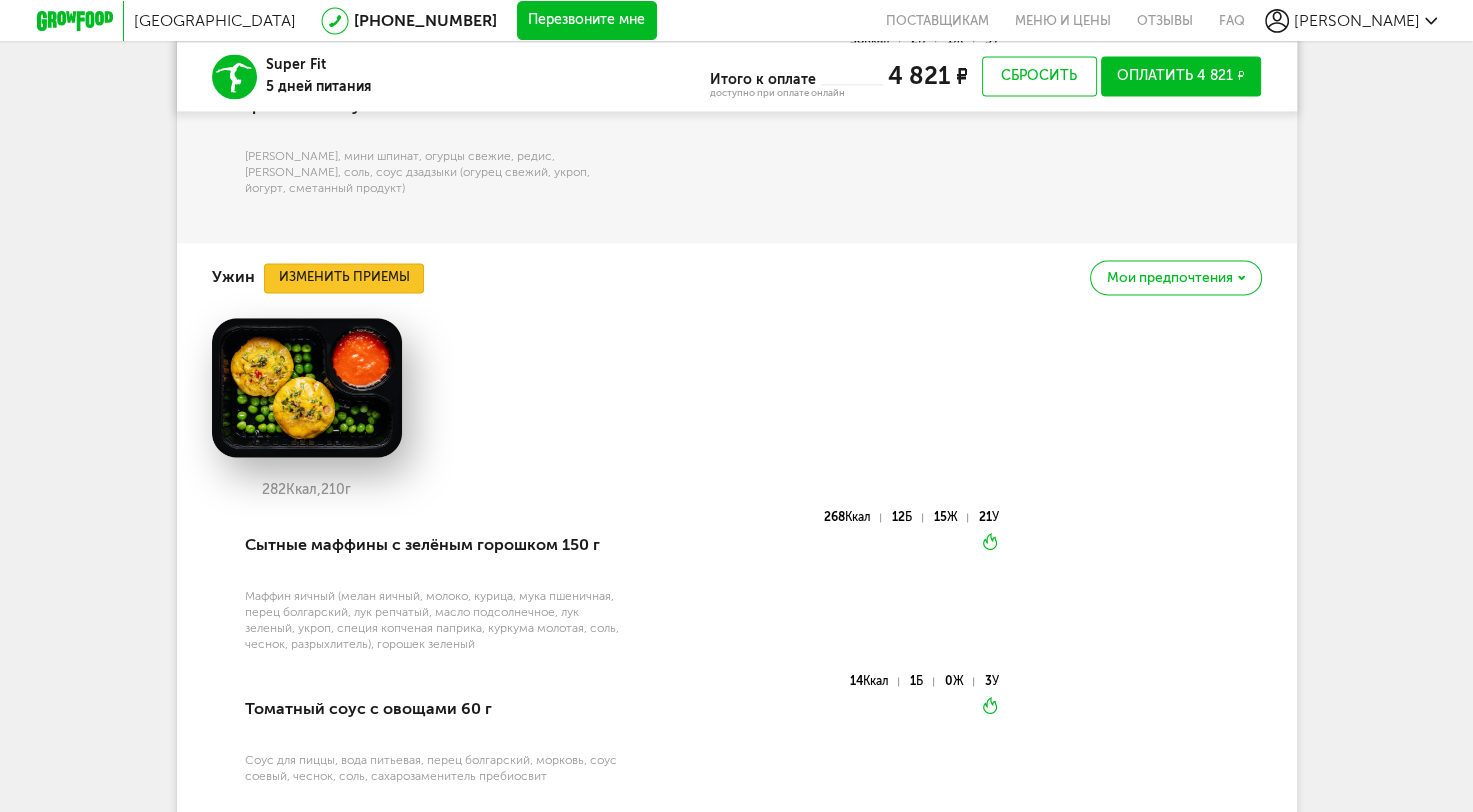 click on "Изменить приемы" at bounding box center [344, 278] 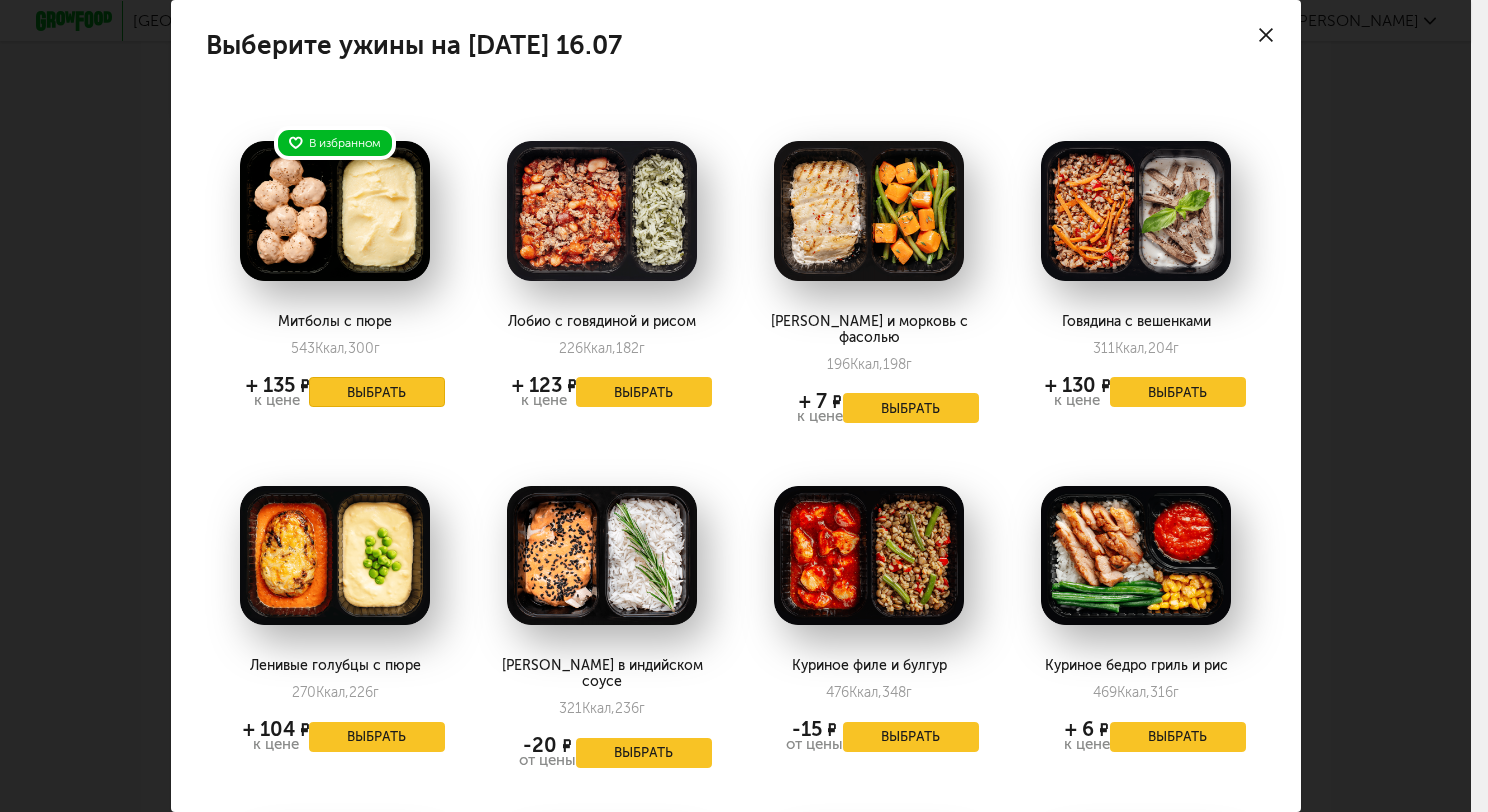 click on "Выбрать" at bounding box center (377, 392) 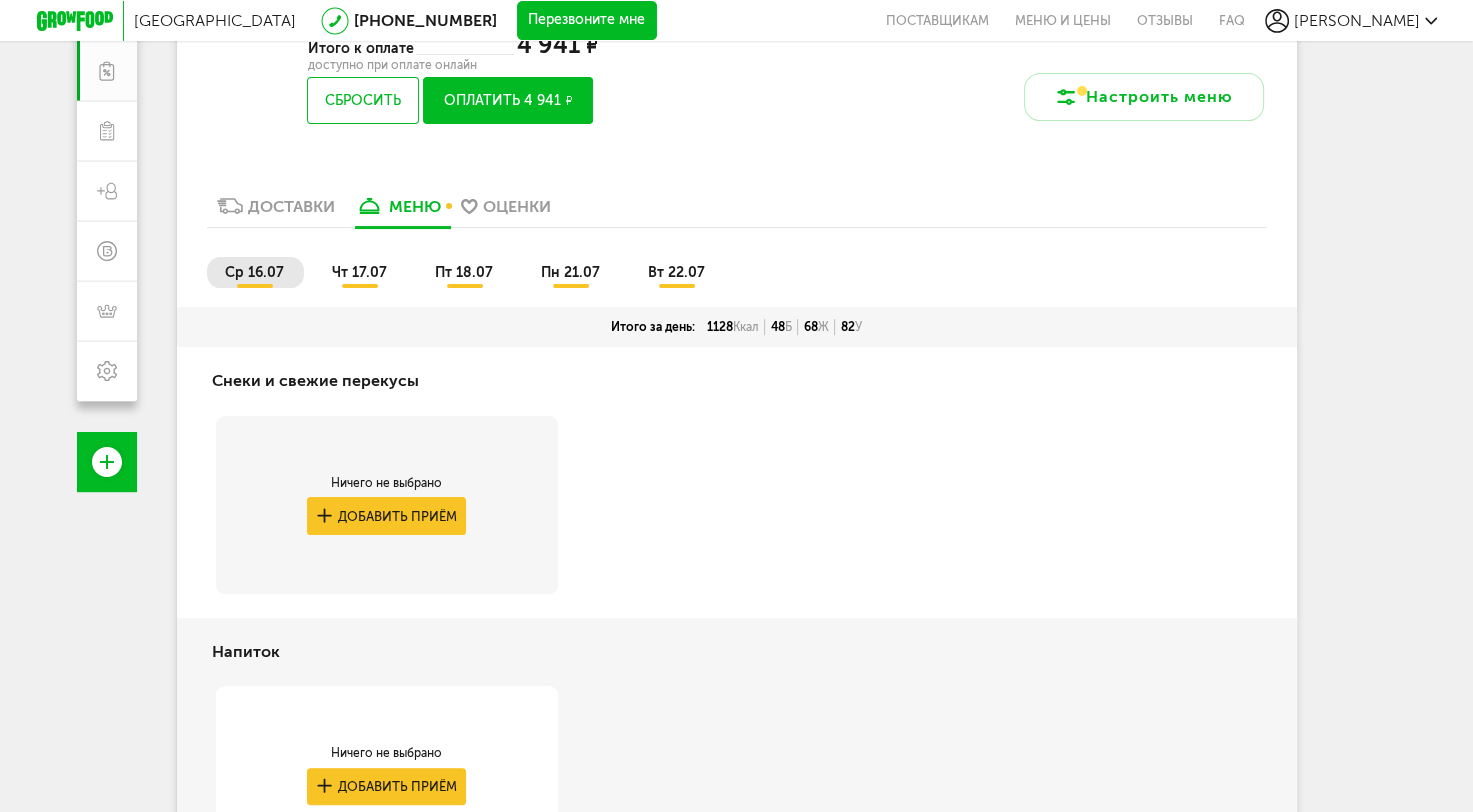 scroll, scrollTop: 324, scrollLeft: 0, axis: vertical 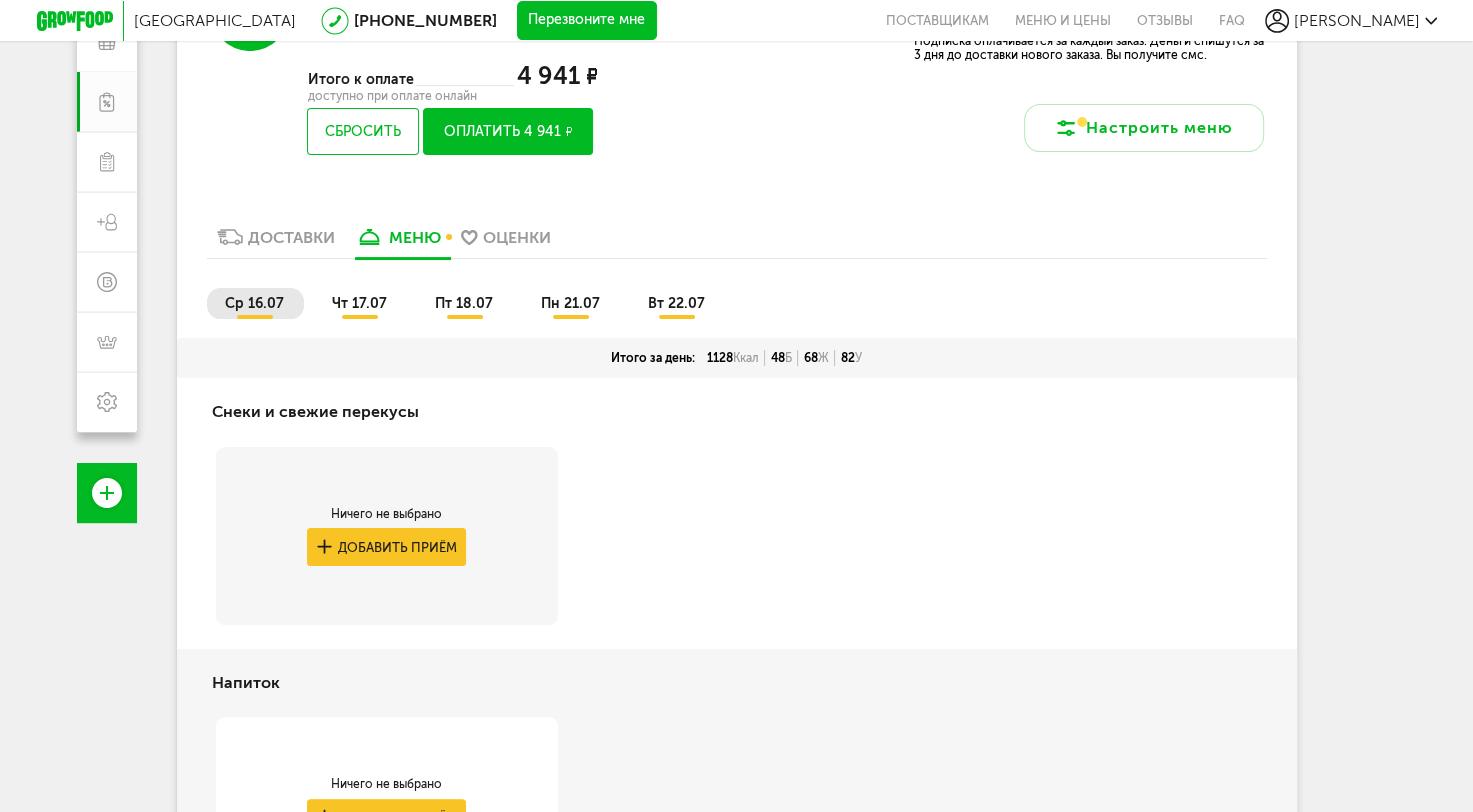 click on "чт 17.07" at bounding box center [360, 303] 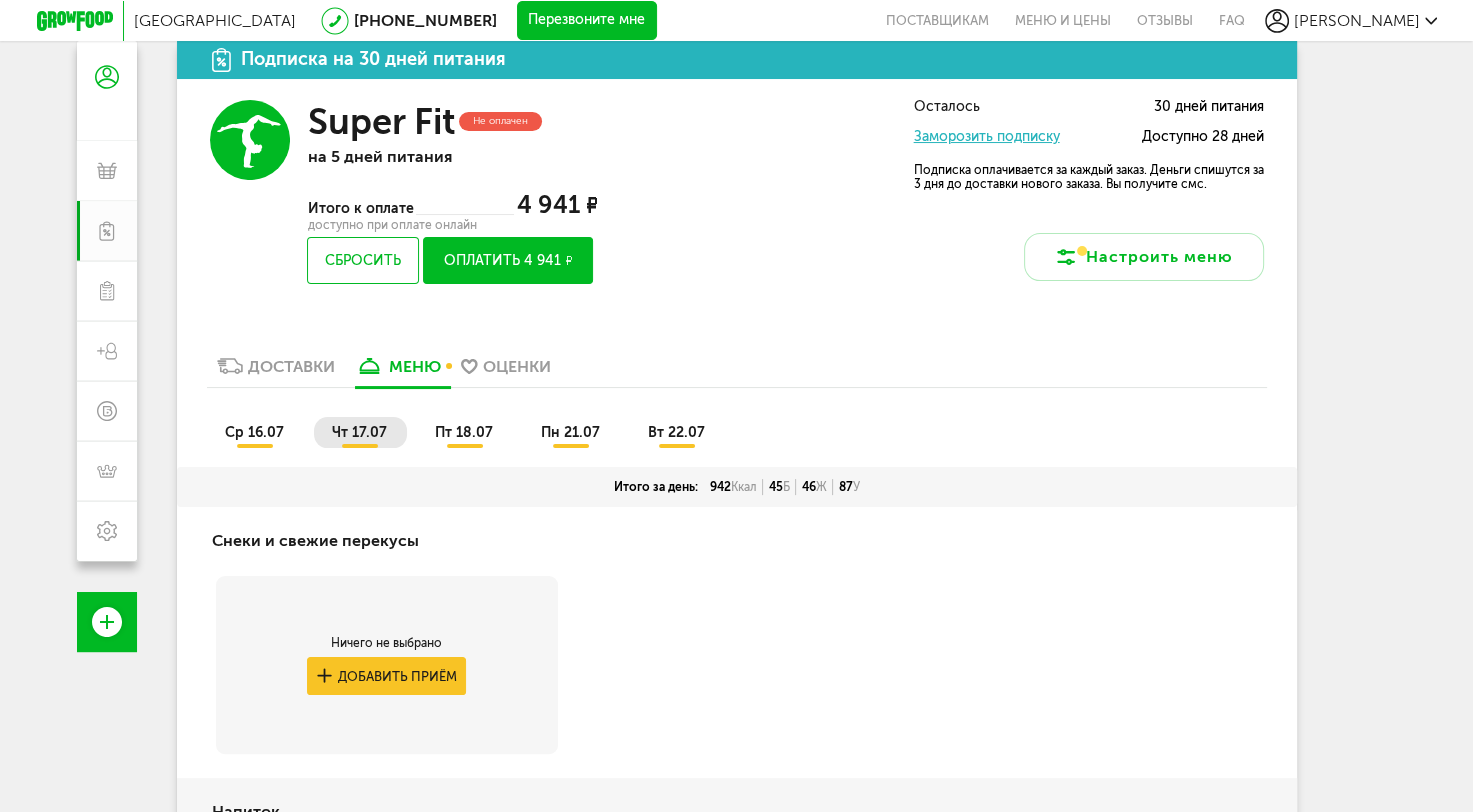 scroll, scrollTop: 84, scrollLeft: 0, axis: vertical 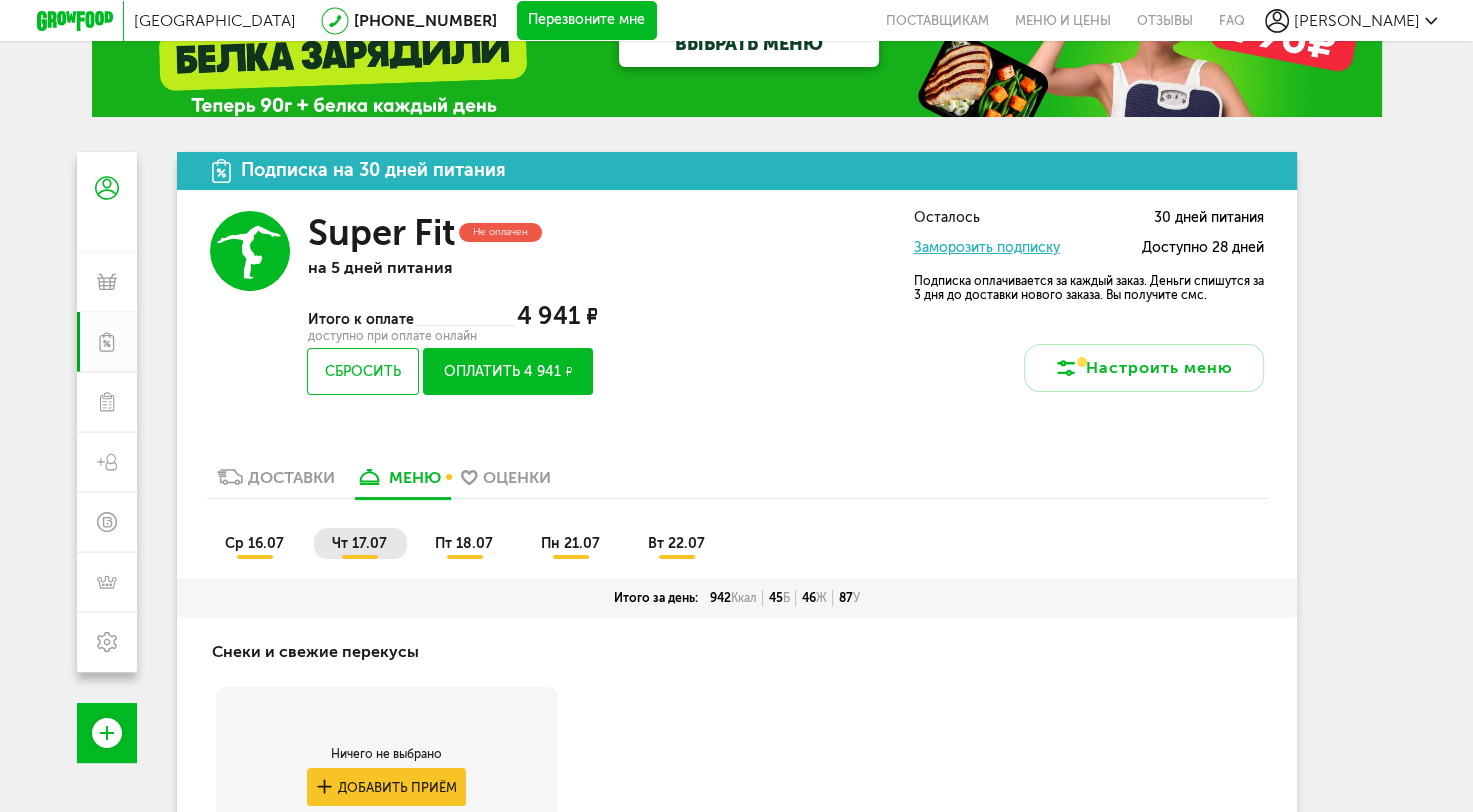 click on "пт 18.07" at bounding box center [464, 543] 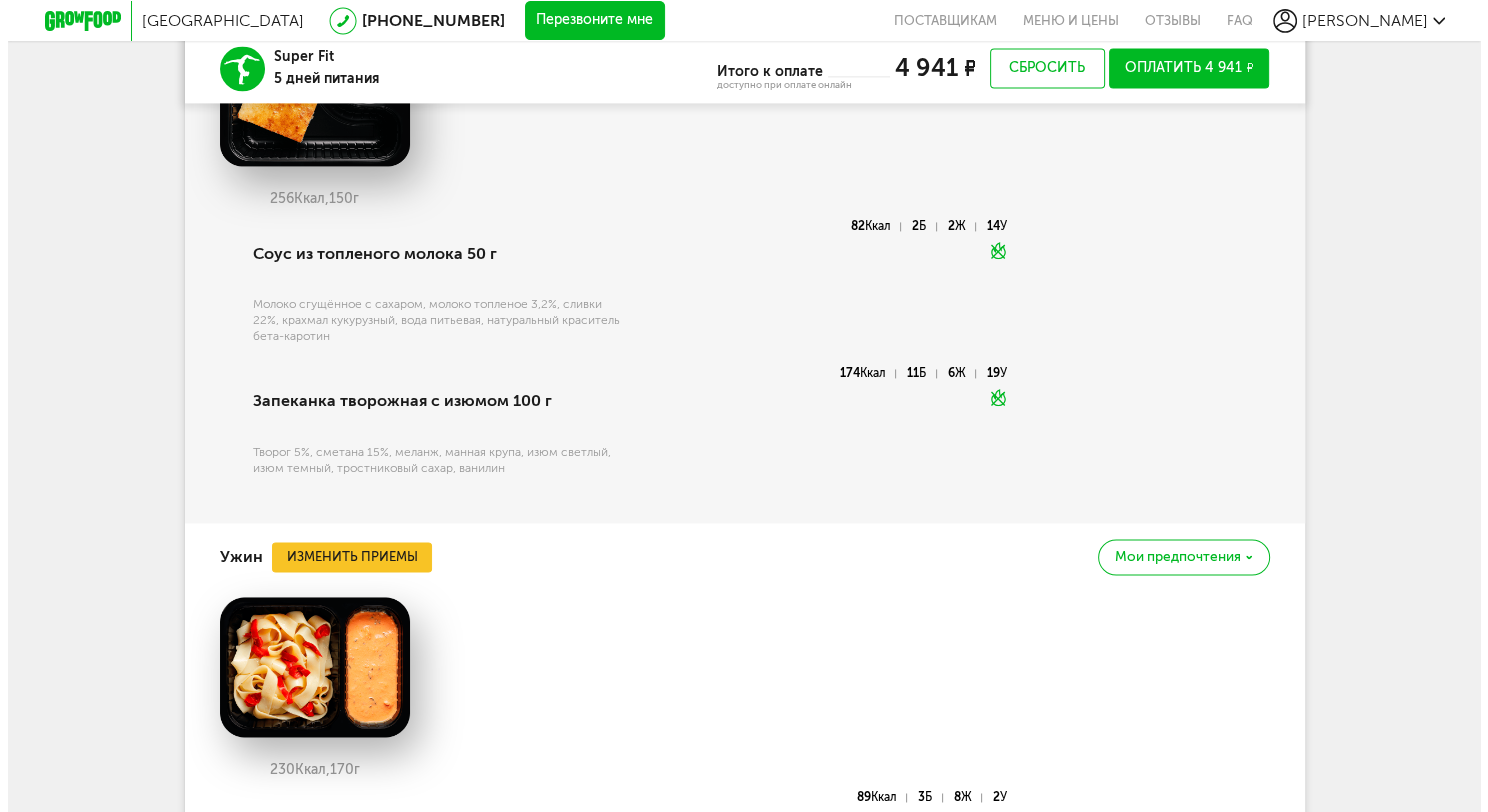scroll, scrollTop: 2584, scrollLeft: 0, axis: vertical 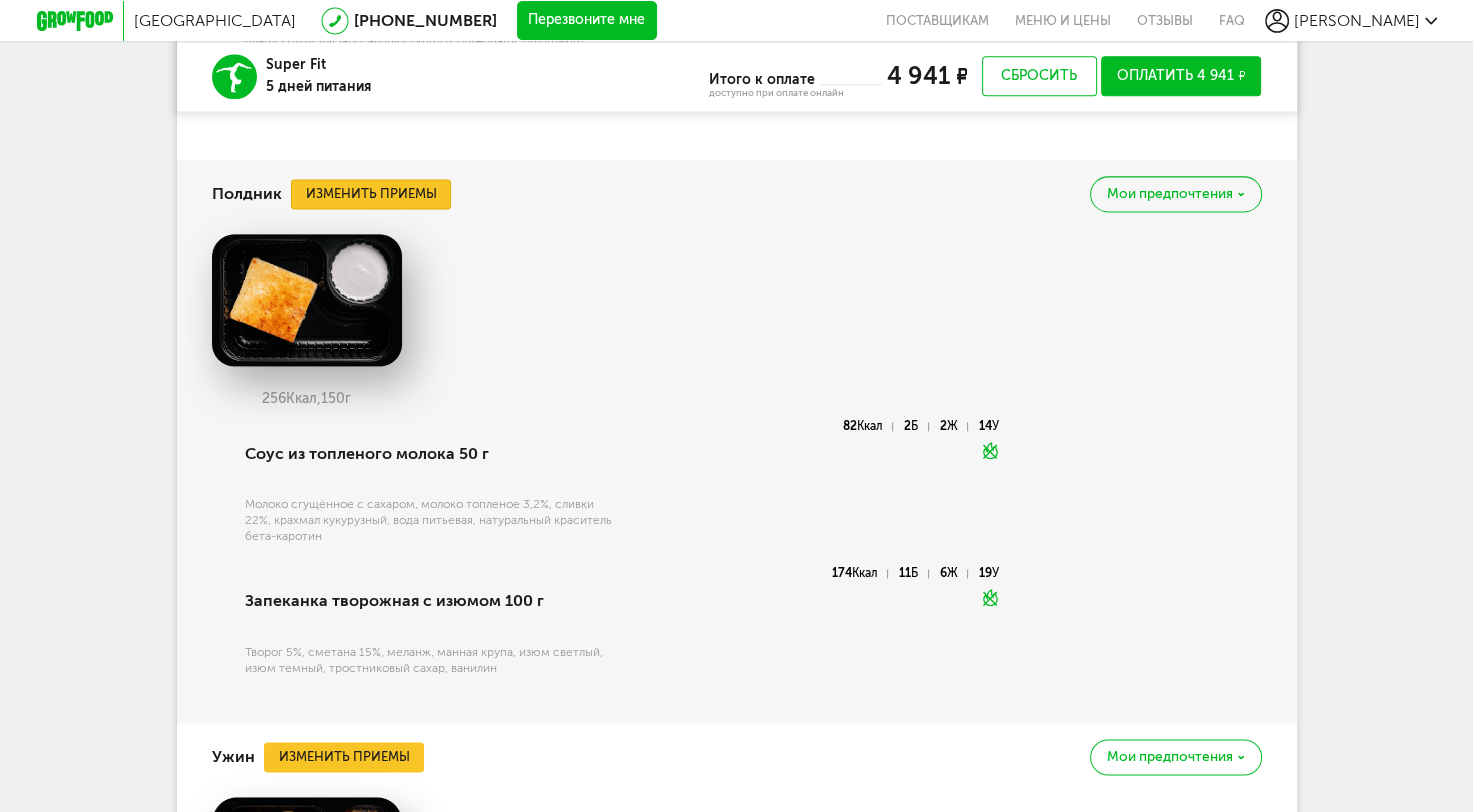 click on "Изменить приемы" at bounding box center (371, 194) 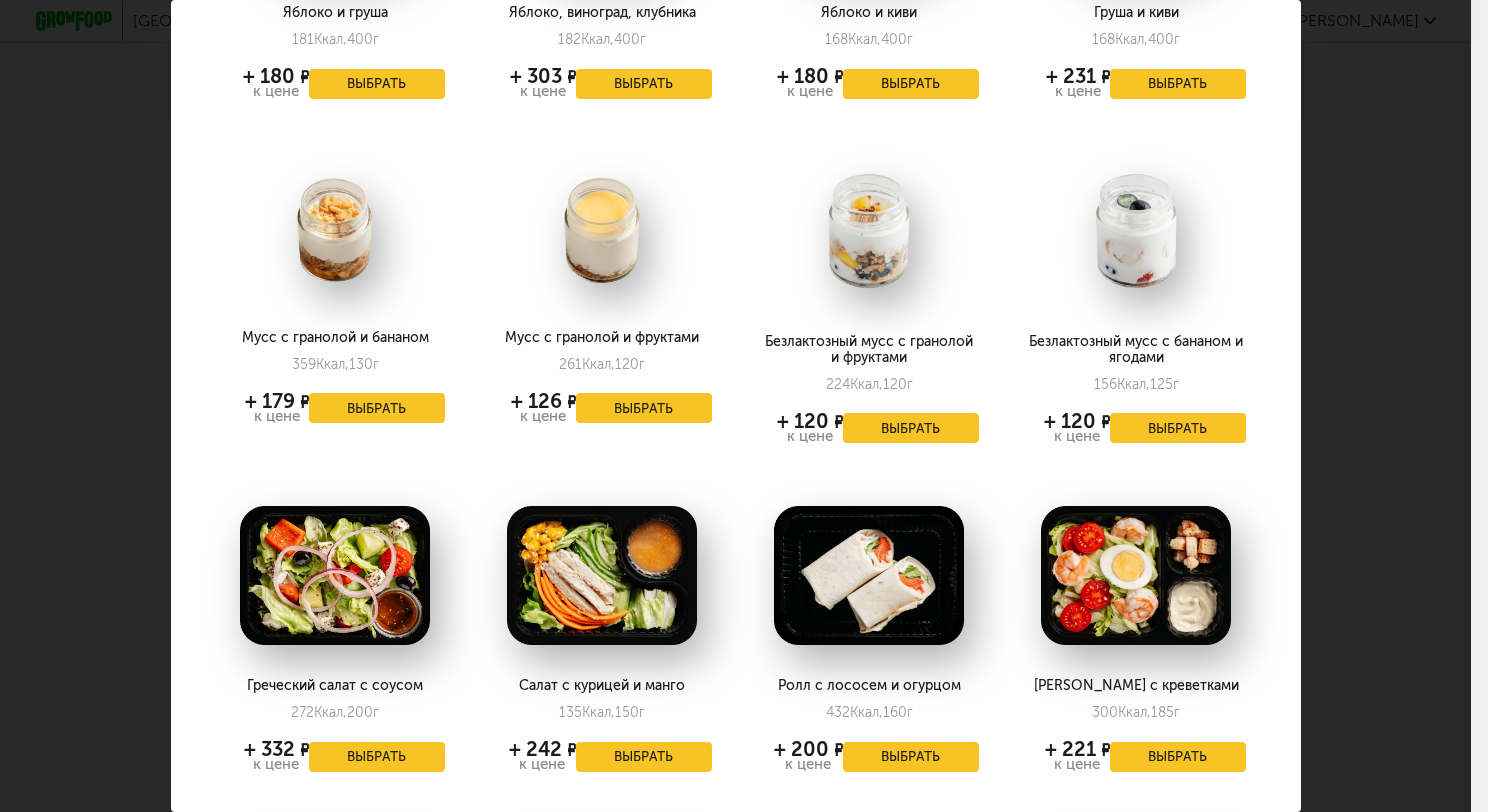 scroll, scrollTop: 2100, scrollLeft: 0, axis: vertical 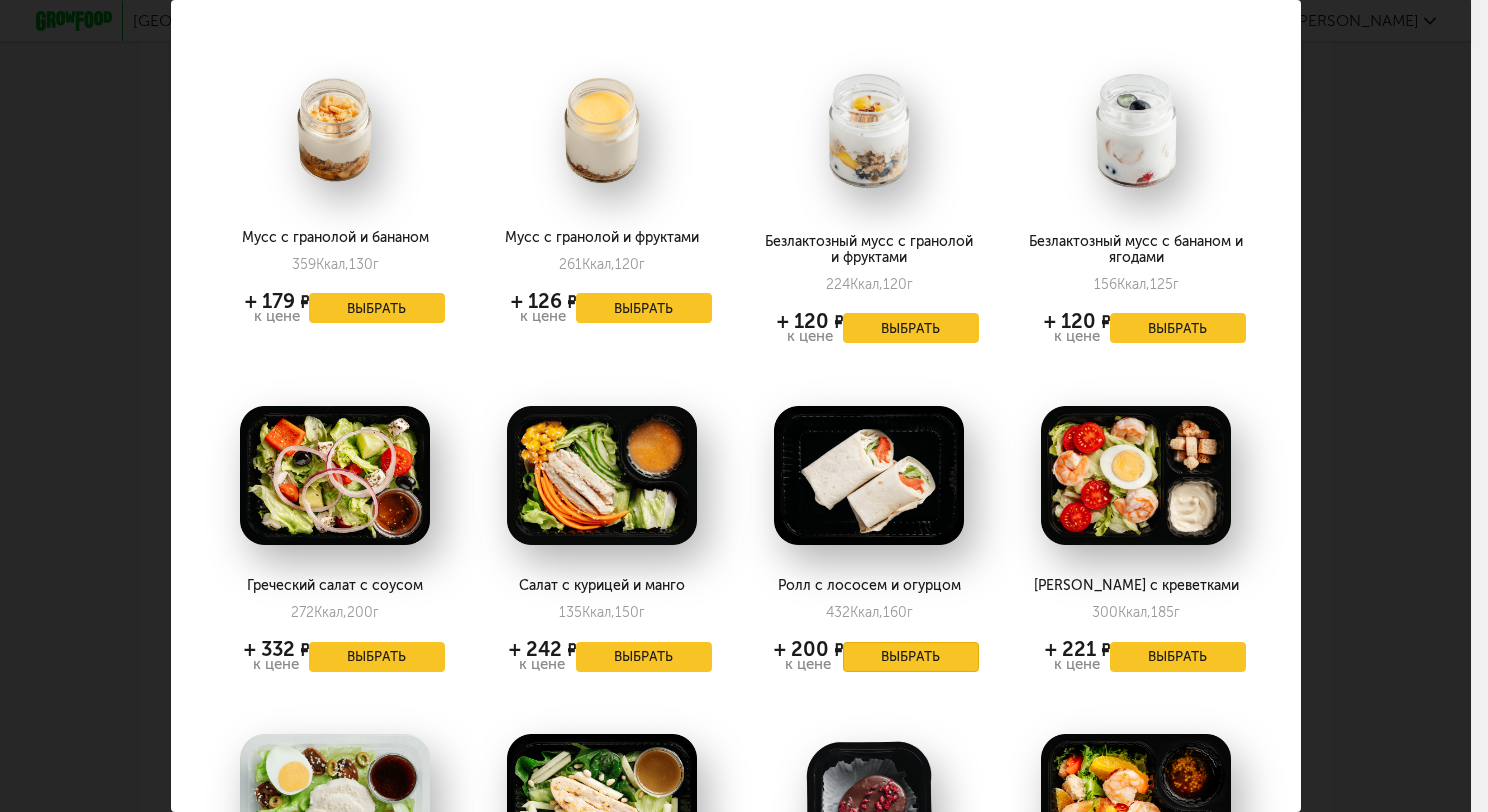click on "Выбрать" at bounding box center (911, 657) 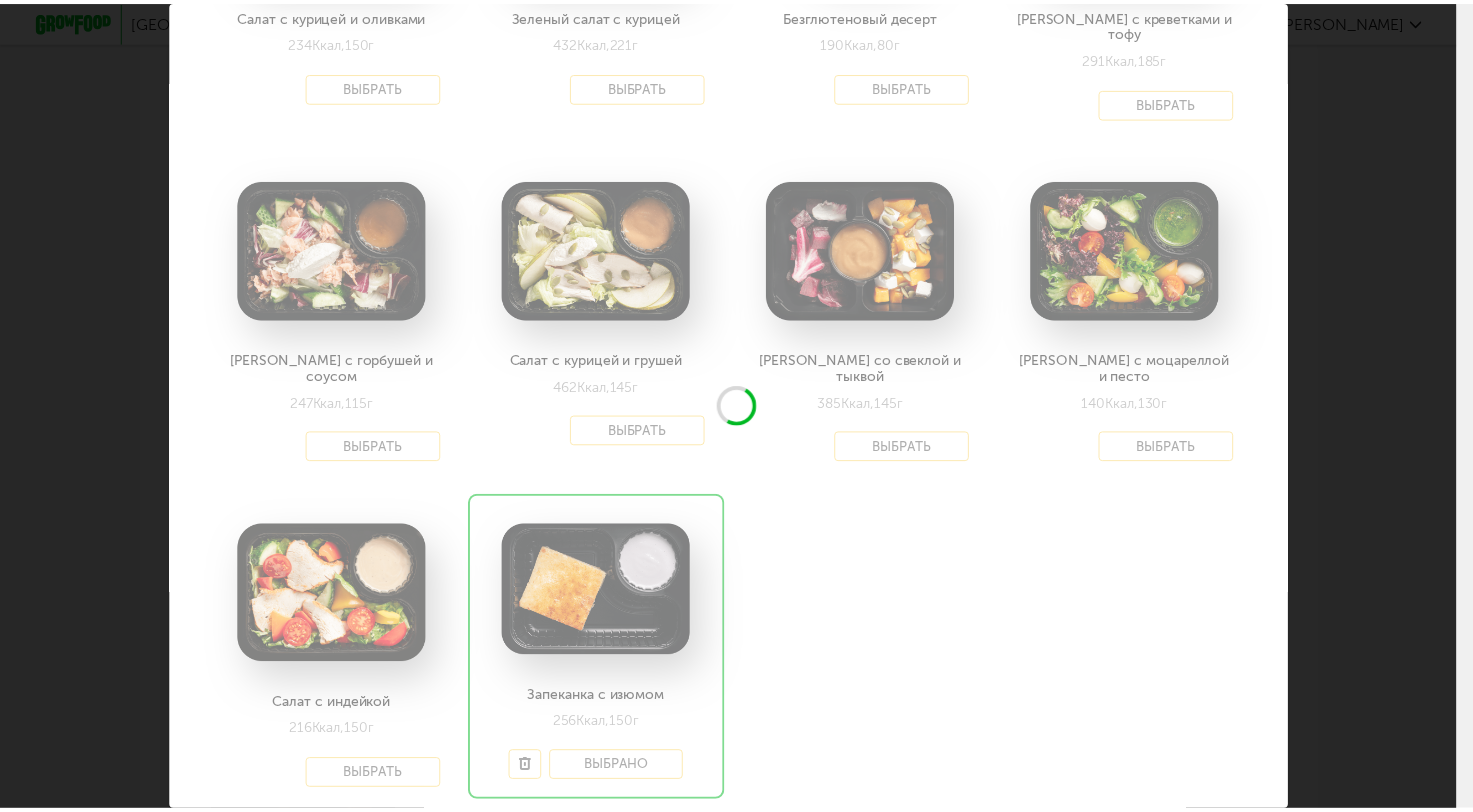 scroll, scrollTop: 3000, scrollLeft: 0, axis: vertical 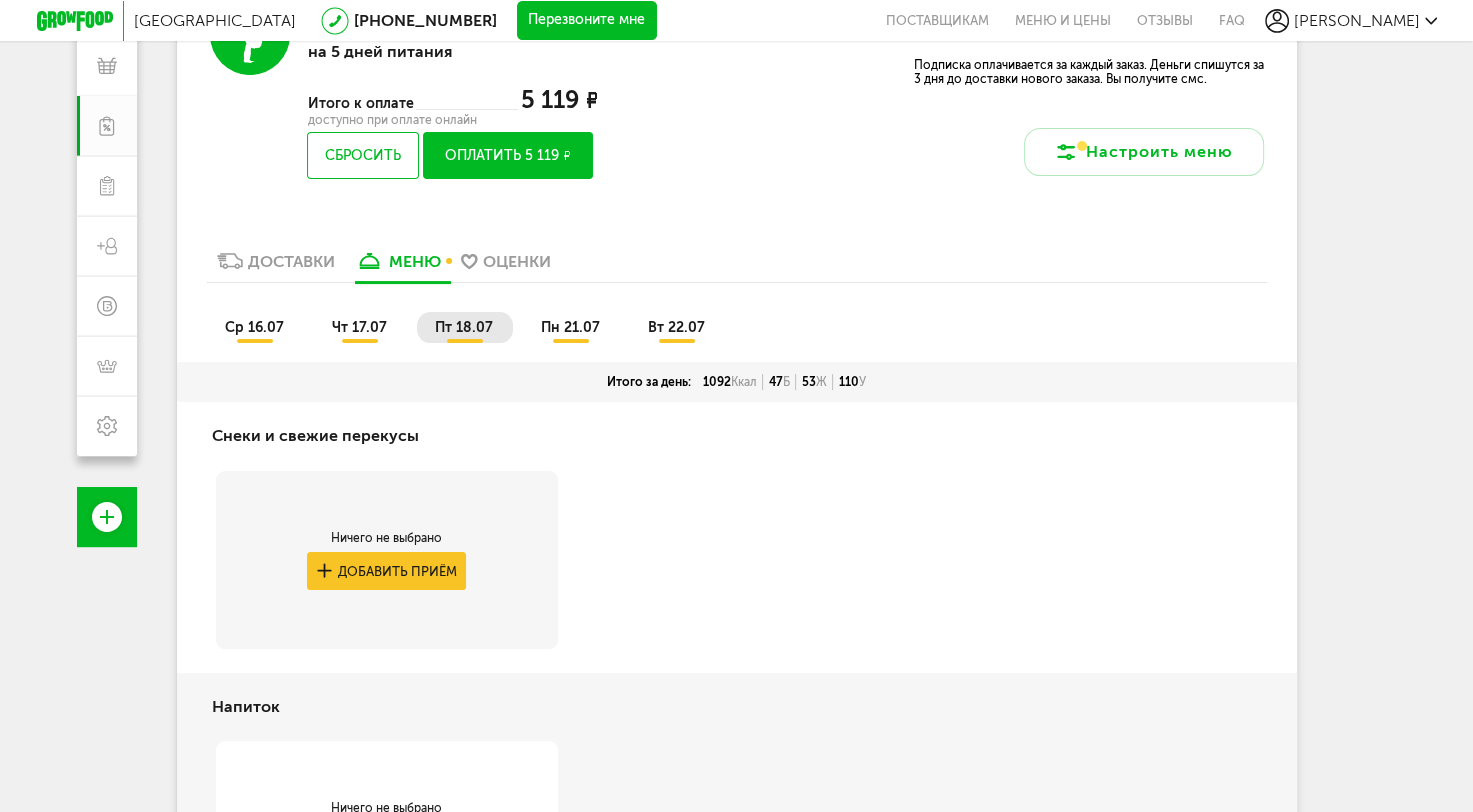 click on "пн 21.07" at bounding box center (570, 327) 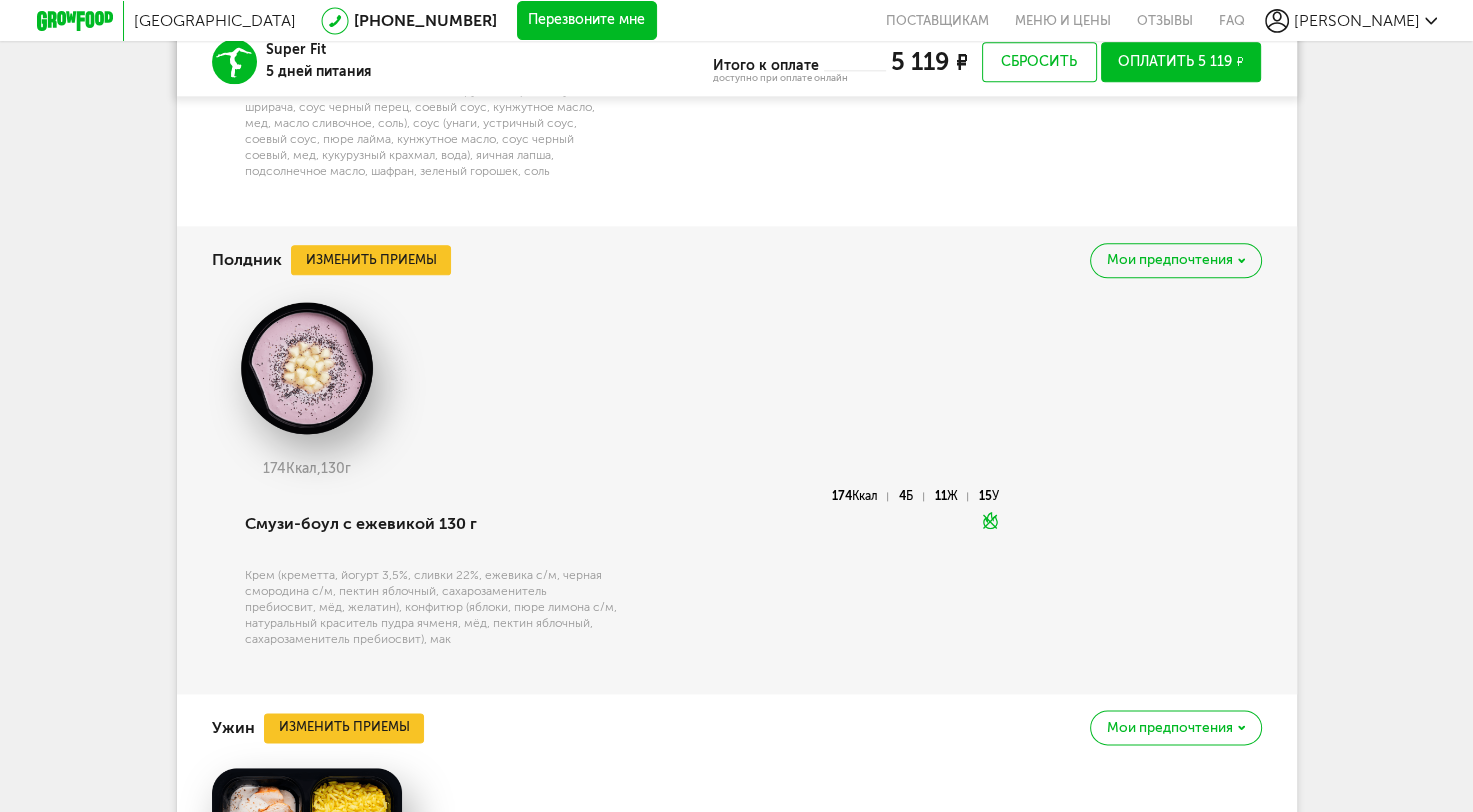 scroll, scrollTop: 2400, scrollLeft: 0, axis: vertical 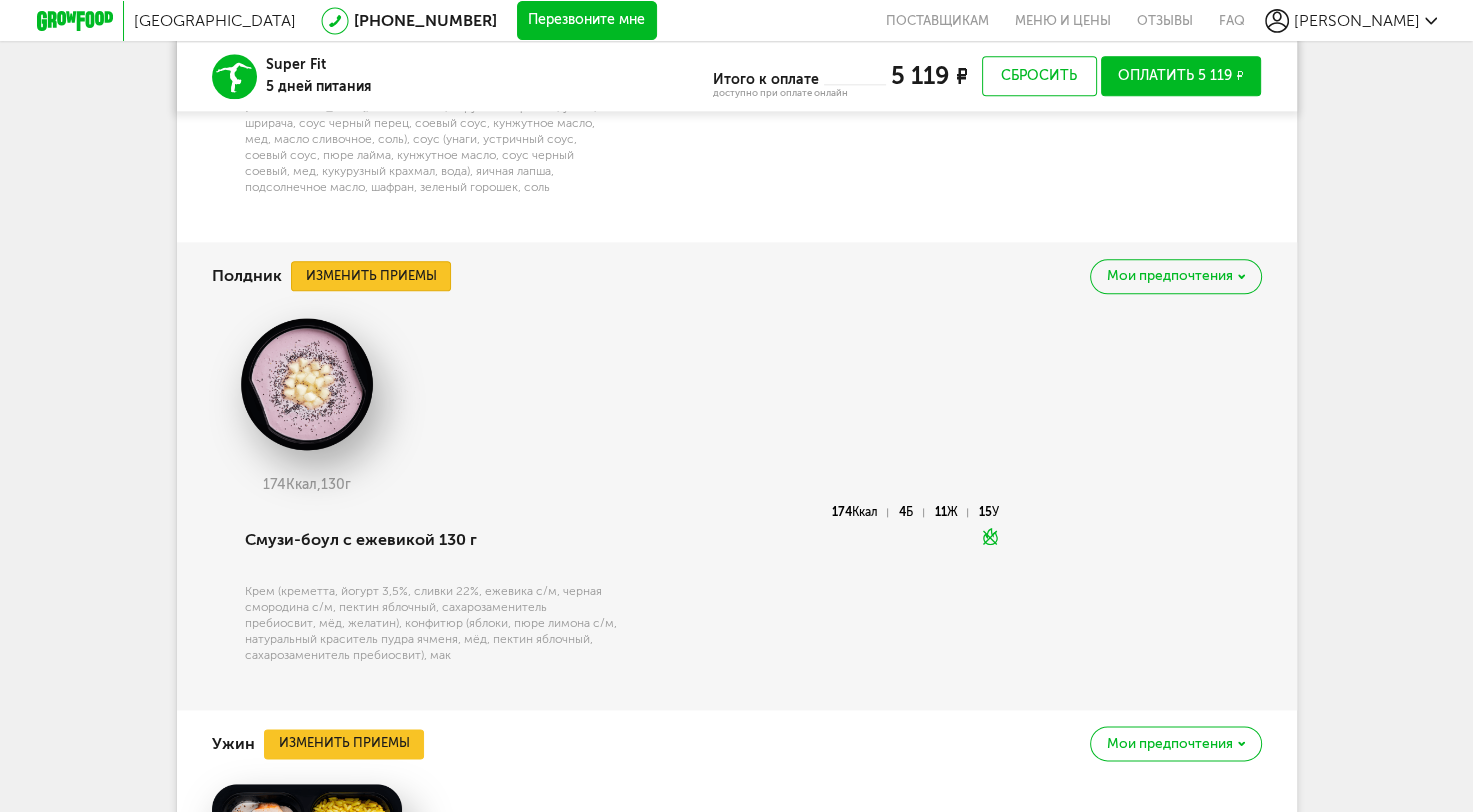 click on "Изменить приемы" at bounding box center [371, 276] 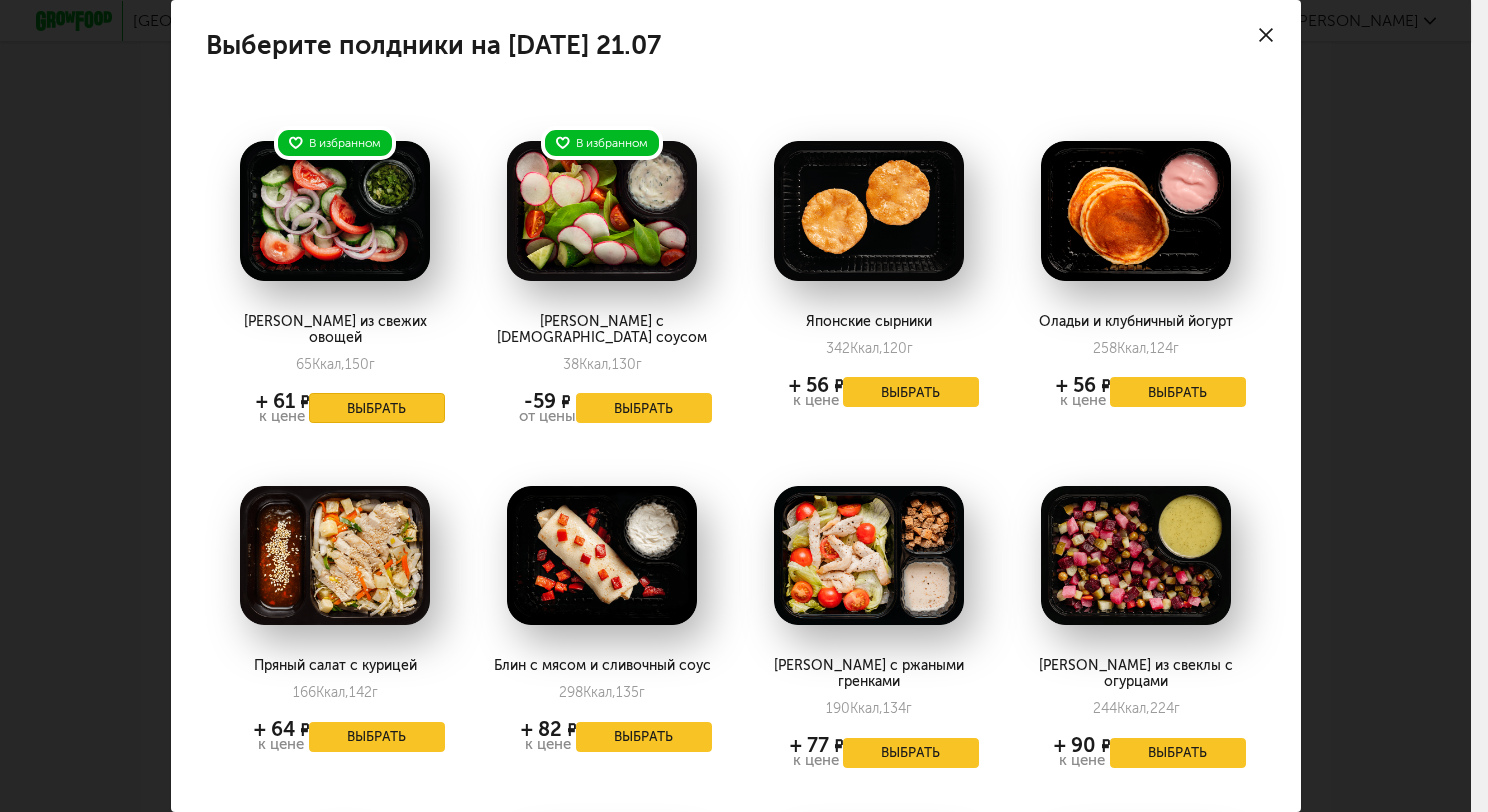 click on "Выбрать" at bounding box center (377, 408) 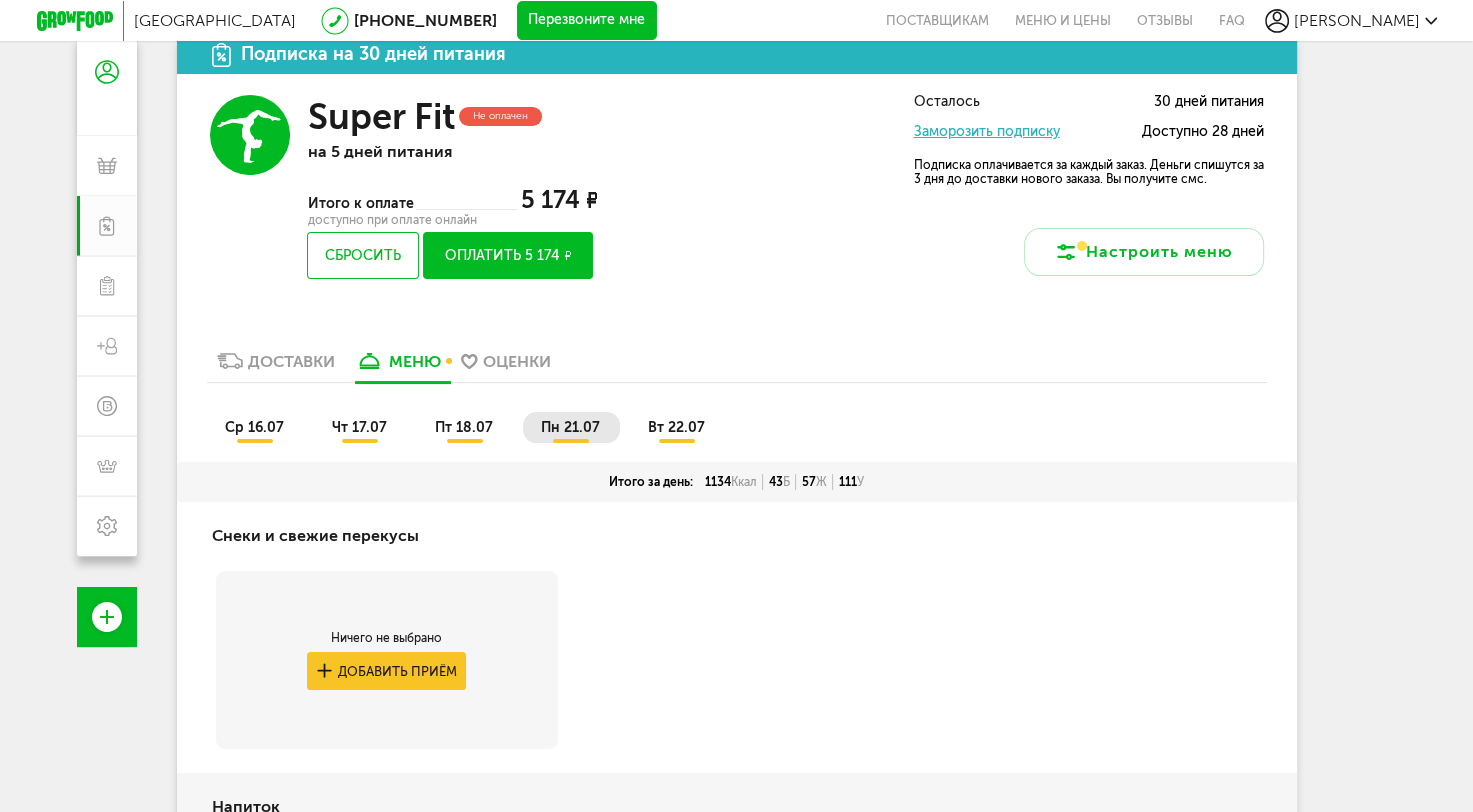 scroll, scrollTop: 0, scrollLeft: 0, axis: both 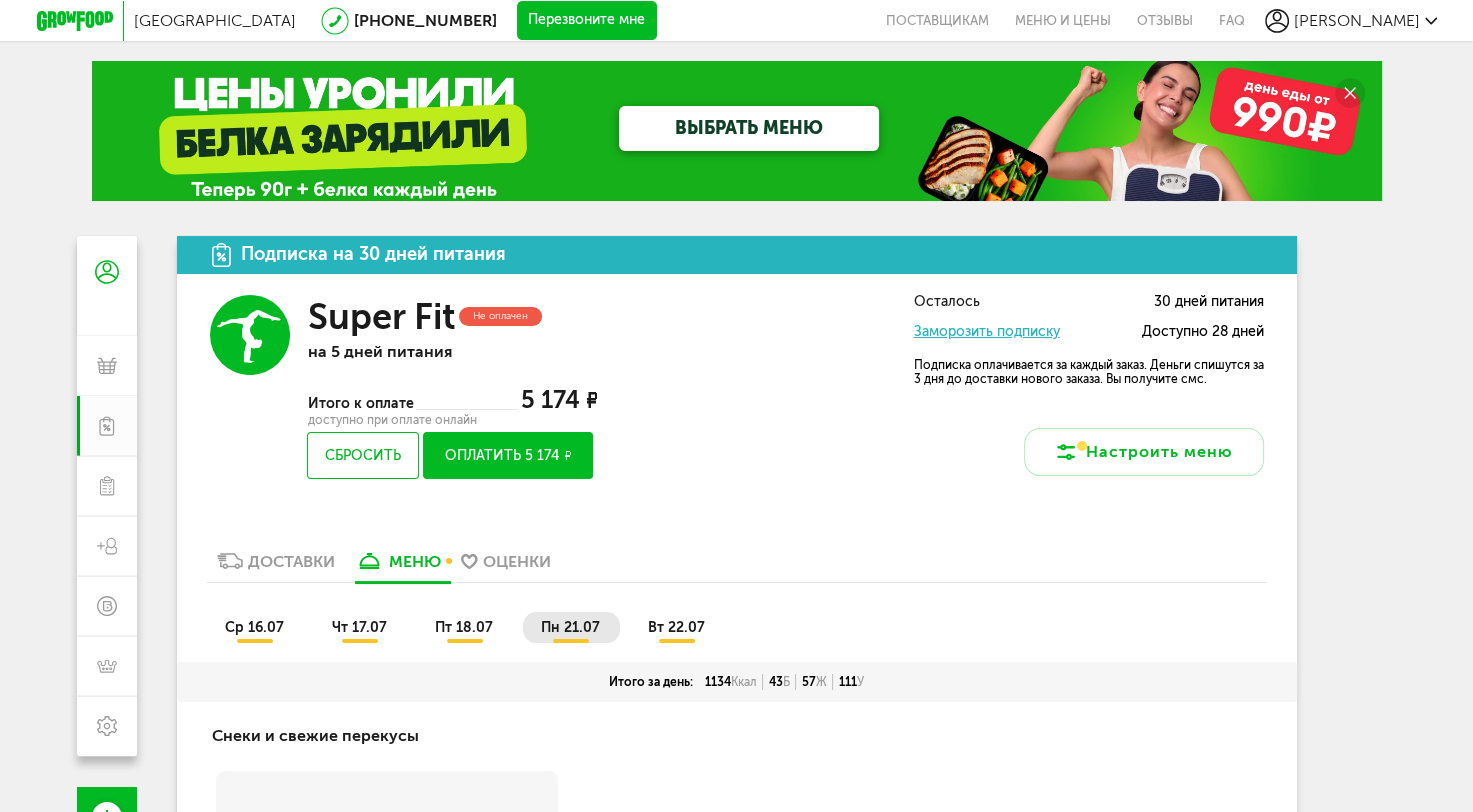 click on "вт 22.07" at bounding box center [676, 627] 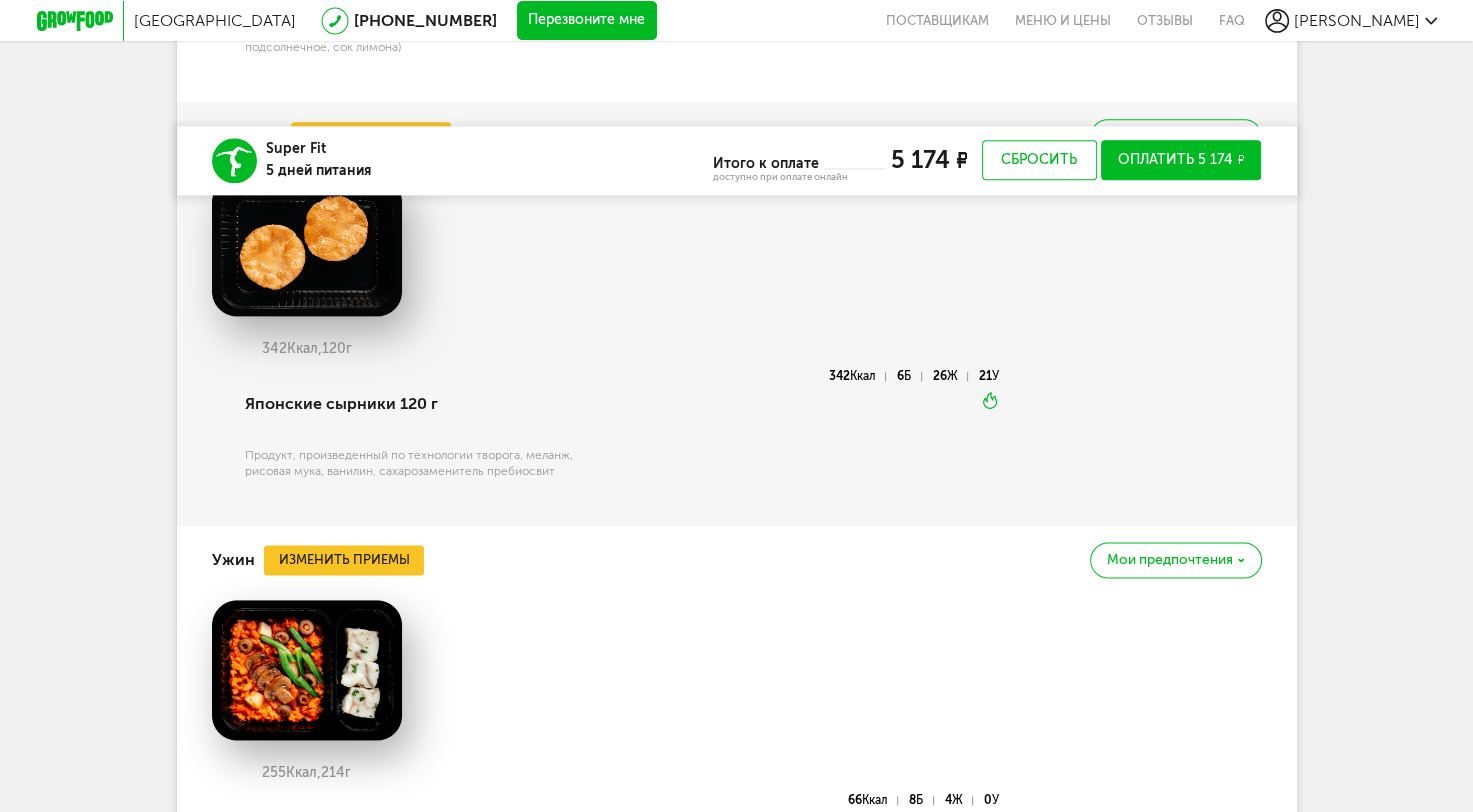 scroll, scrollTop: 2500, scrollLeft: 0, axis: vertical 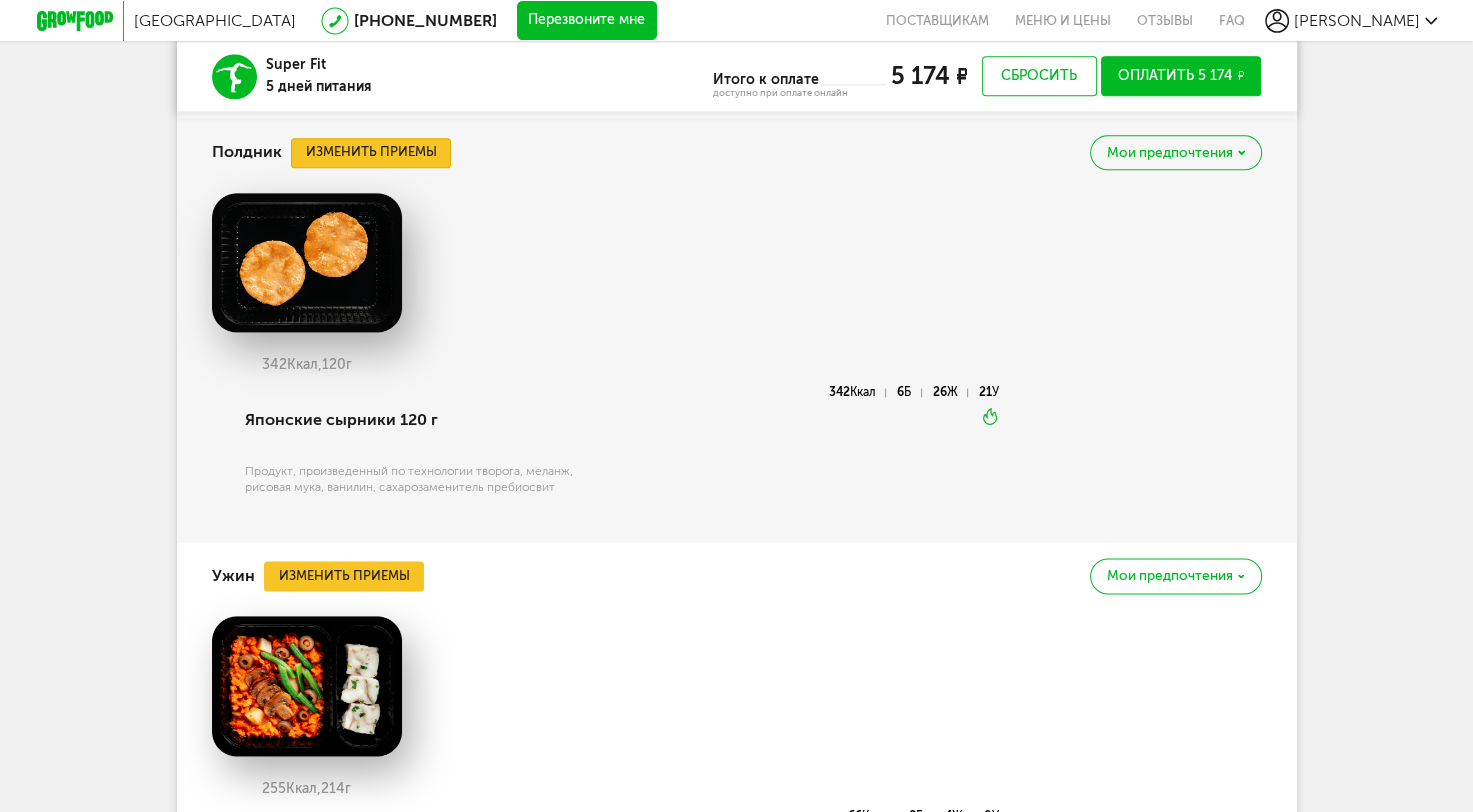 click on "Изменить приемы" at bounding box center (371, 153) 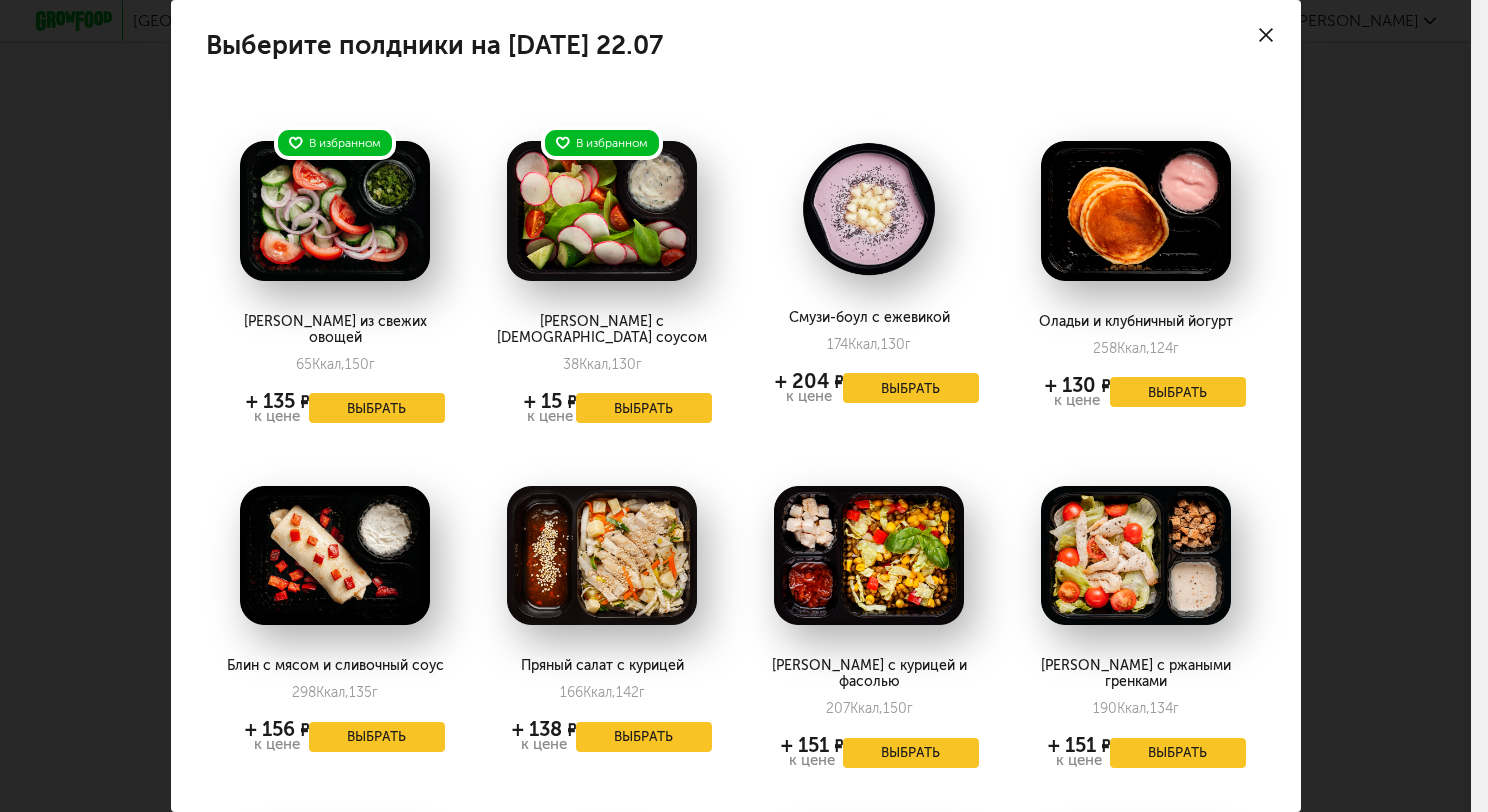 click on "Выберите полдники на [DATE] 22.07
В избранном           Салат из свежих овощей
65  Ккал,
150  г     +
135 ₽
к цене       Выбрать    В избранном           Салат с [DEMOGRAPHIC_DATA] соусом
38  Ккал,
130  г     +
15 ₽
к цене       Выбрать             Смузи-боул с ежевикой
174  Ккал,
130  г     +
204 ₽
к цене       Выбрать             Оладьи и клубничный йогурт
258  Ккал,
124  г     +
130 ₽
к цене       Выбрать             Блин с мясом и сливочный соус
298  Ккал,
135  г     +
156 ₽
к цене       Выбрать
166" at bounding box center (735, 406) 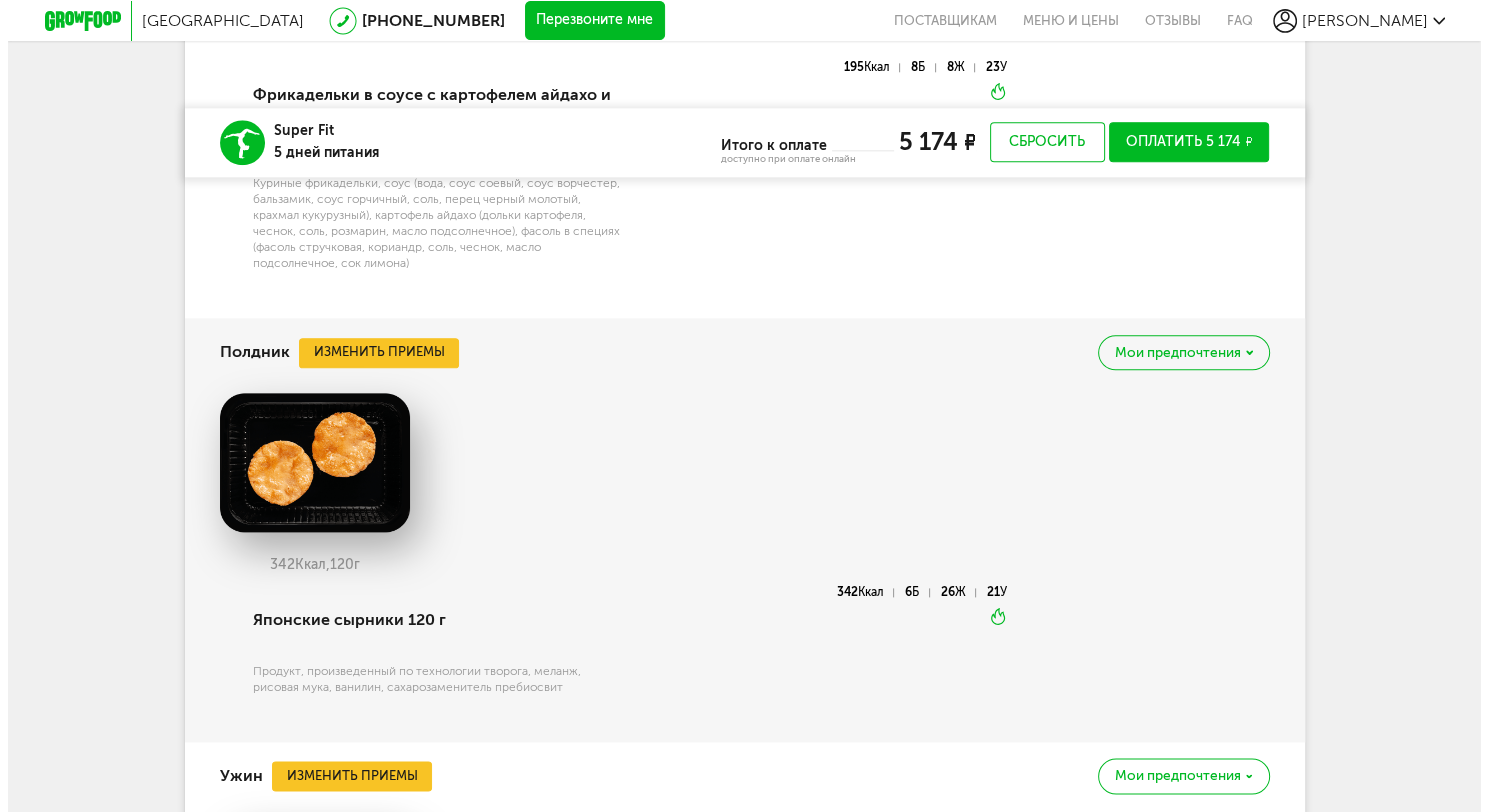 scroll, scrollTop: 2500, scrollLeft: 0, axis: vertical 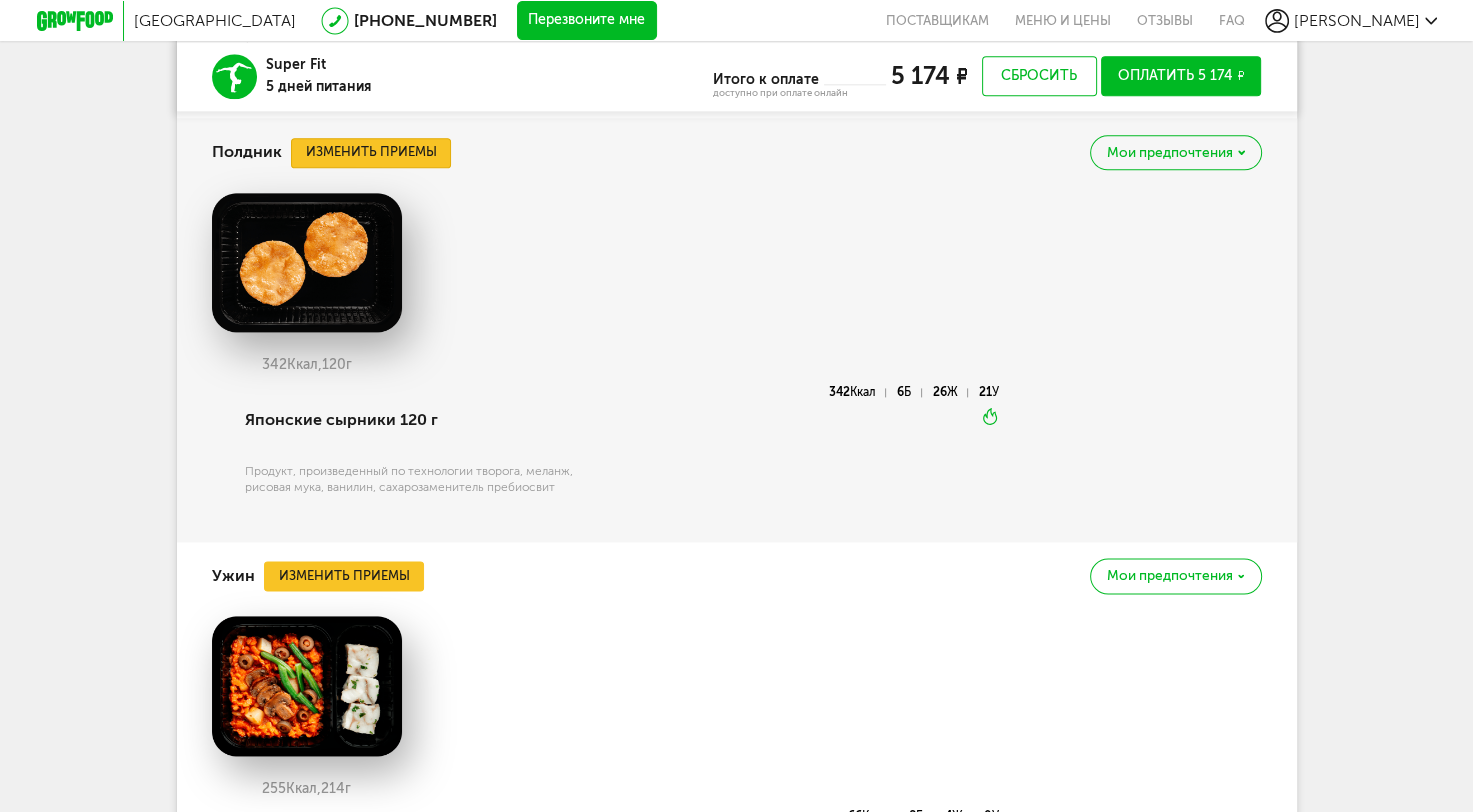 click on "Изменить приемы" at bounding box center [371, 153] 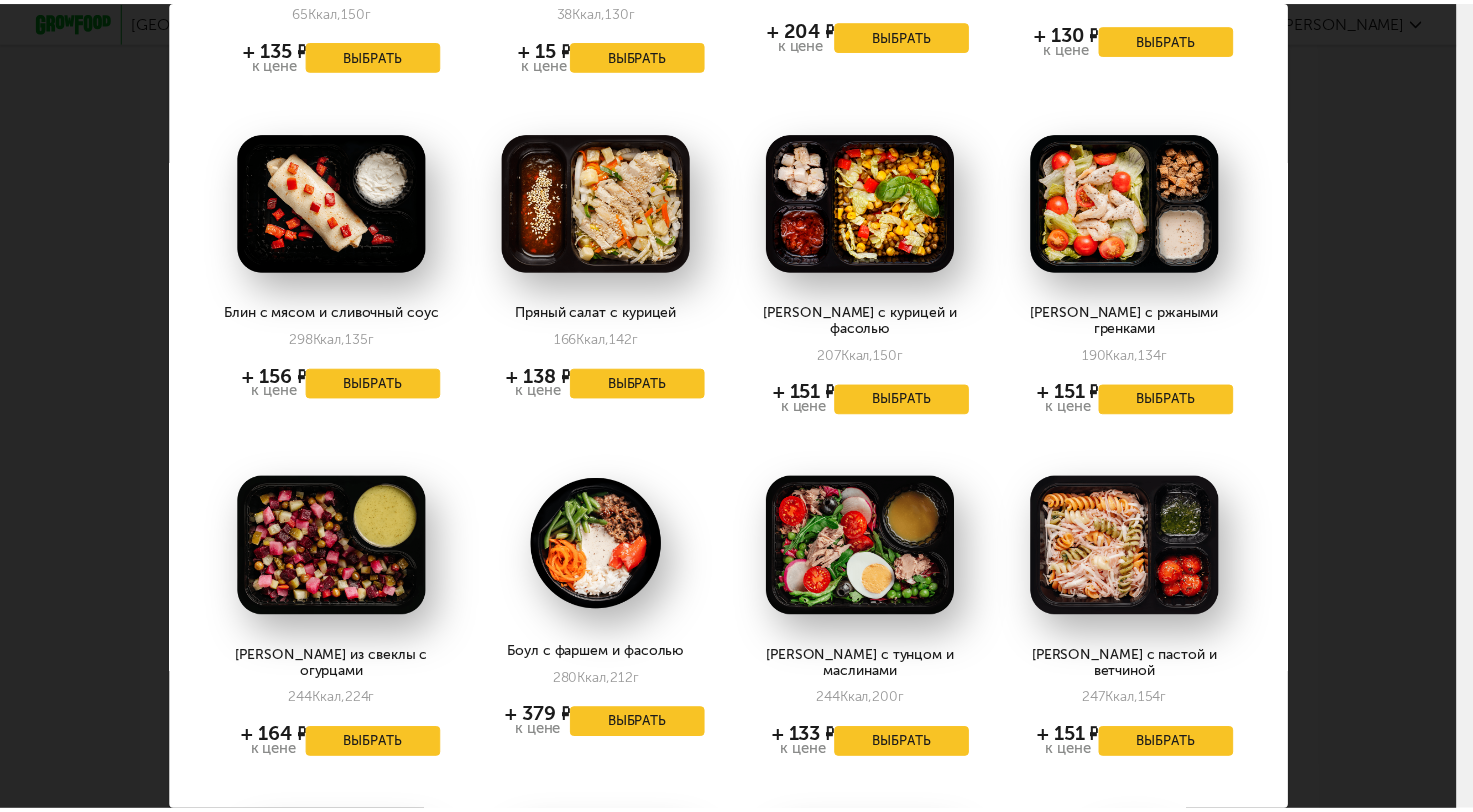 scroll, scrollTop: 400, scrollLeft: 0, axis: vertical 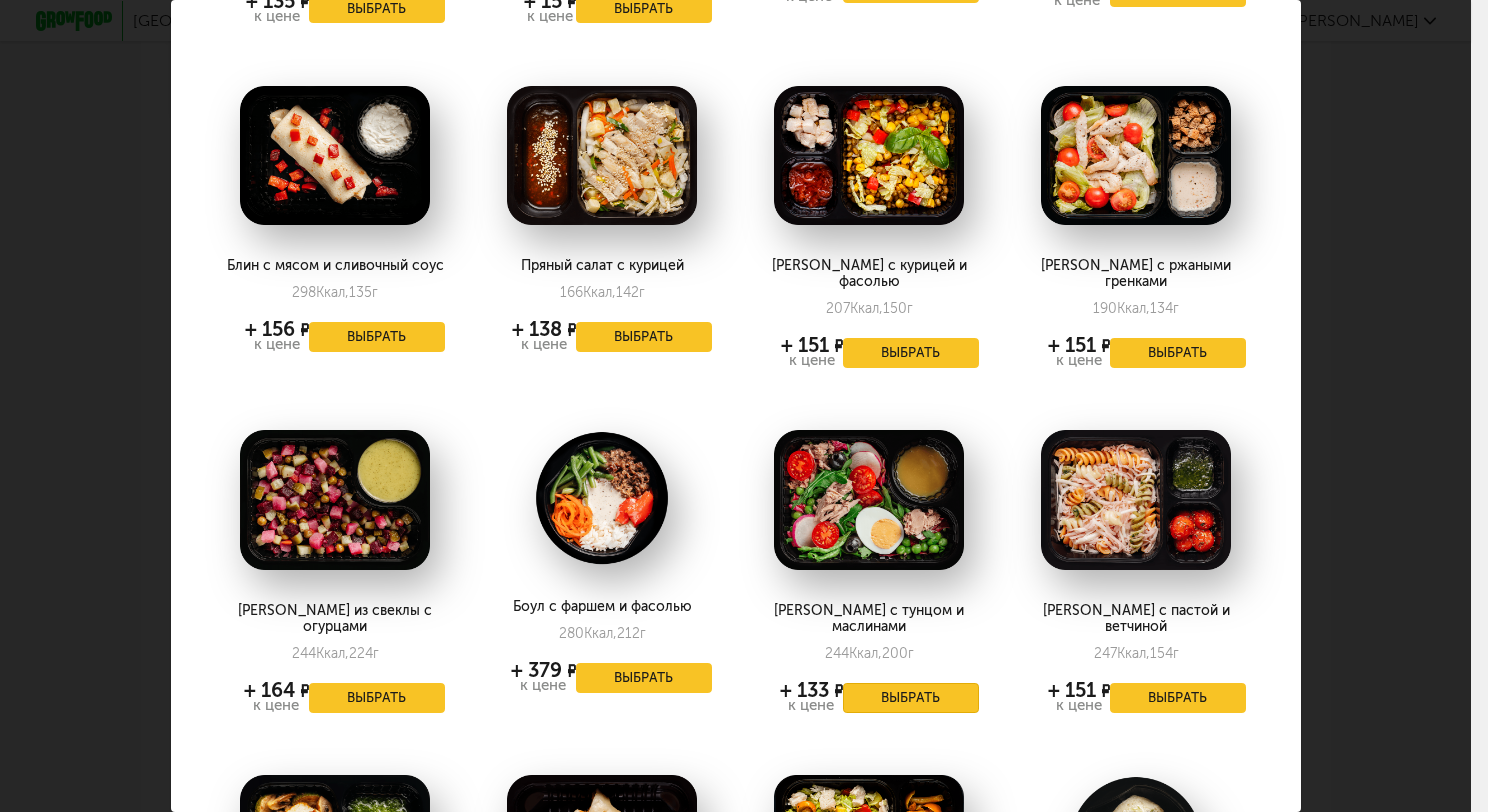 click on "Выбрать" at bounding box center [911, 698] 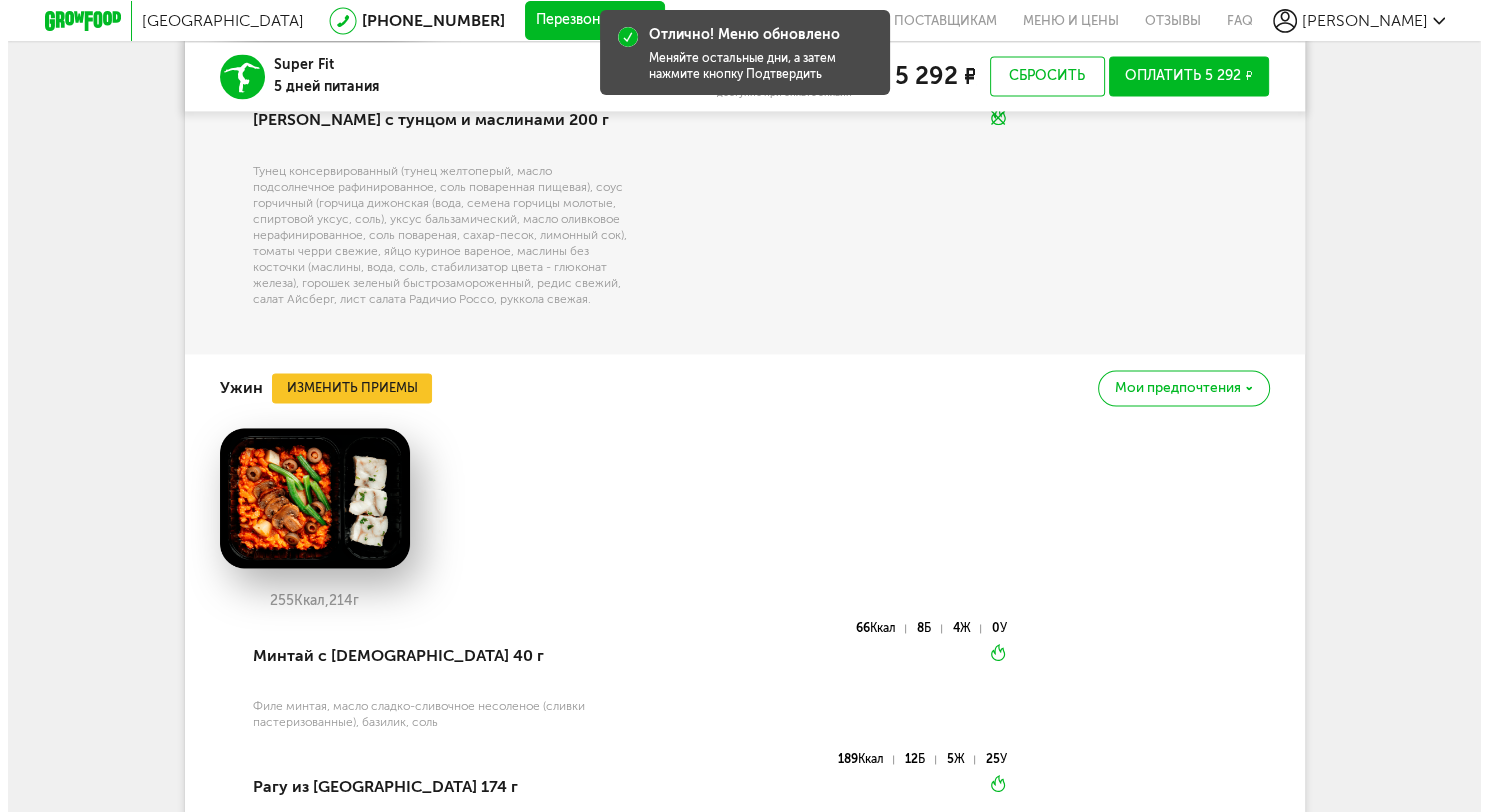 scroll, scrollTop: 3000, scrollLeft: 0, axis: vertical 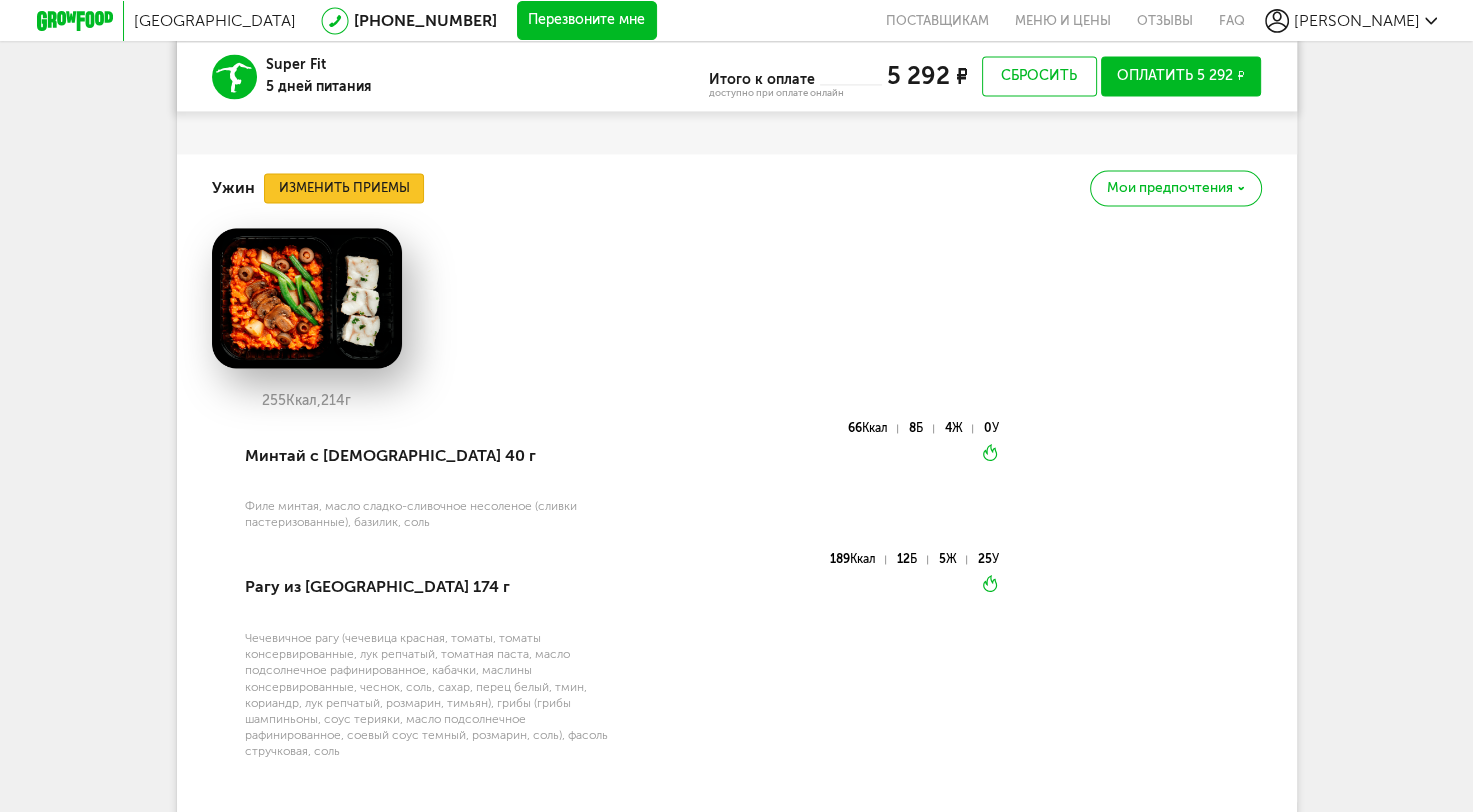 click on "Изменить приемы" at bounding box center [344, 188] 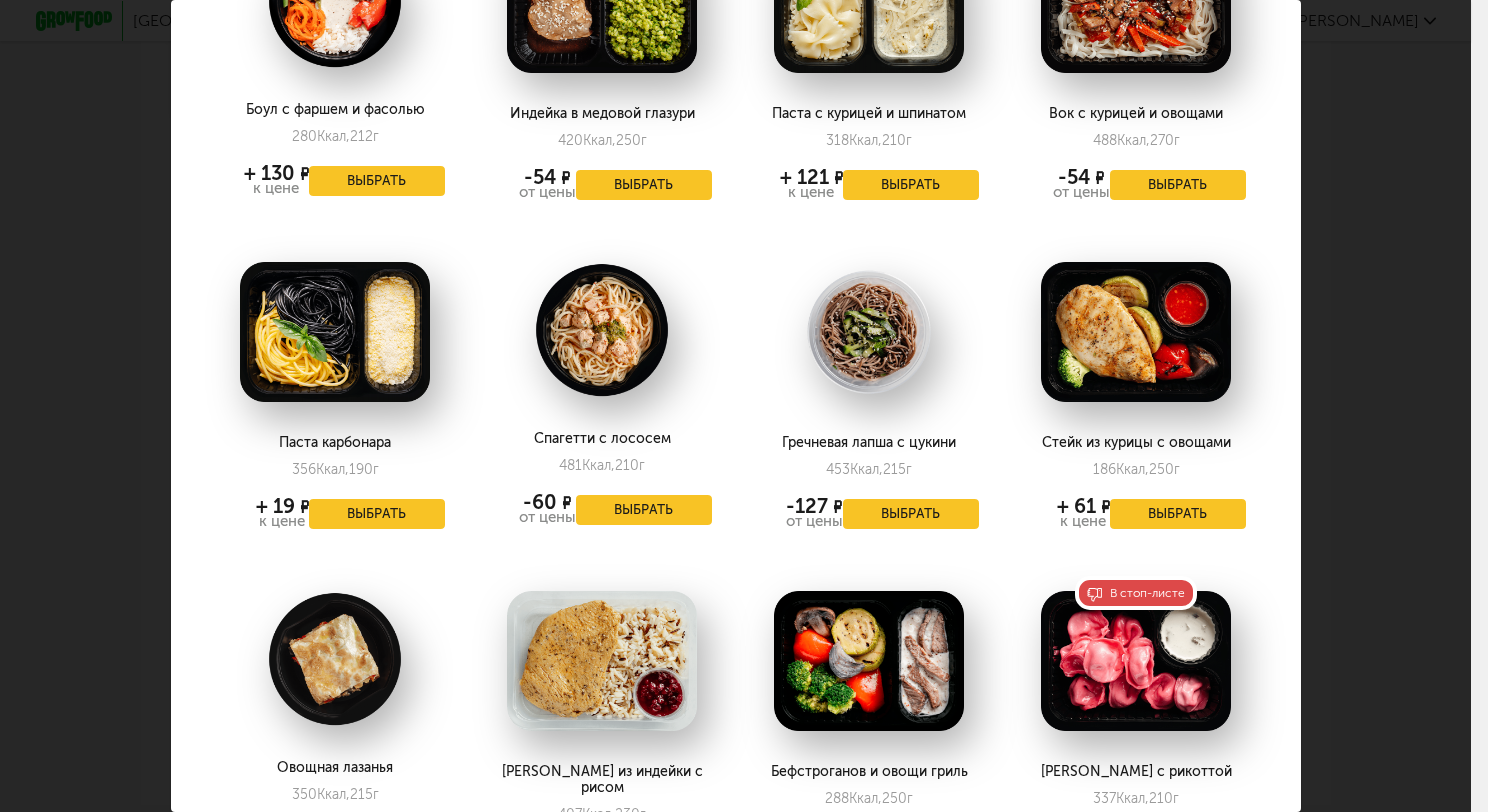 scroll, scrollTop: 1600, scrollLeft: 0, axis: vertical 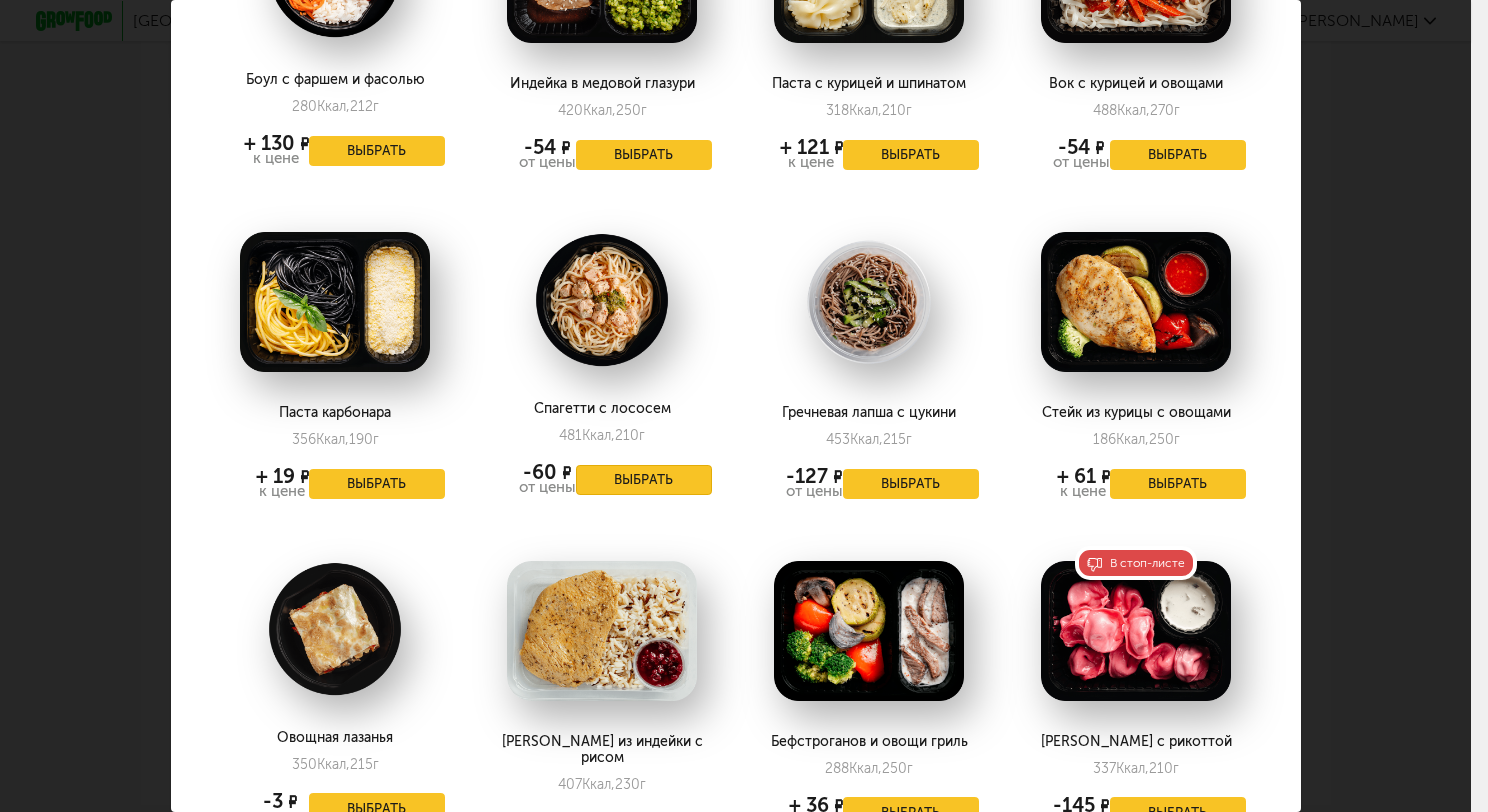click on "Выбрать" at bounding box center [644, 480] 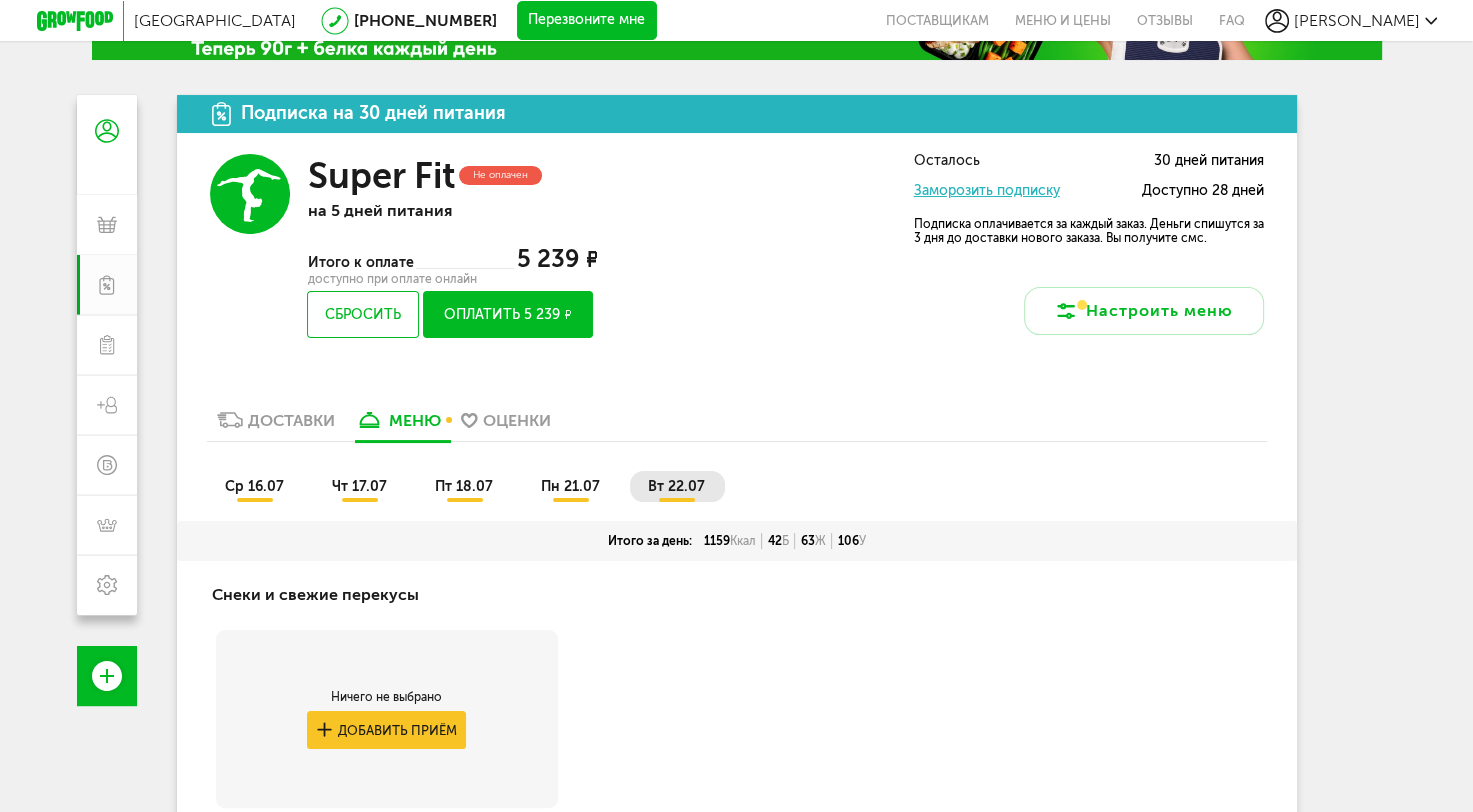 scroll, scrollTop: 0, scrollLeft: 0, axis: both 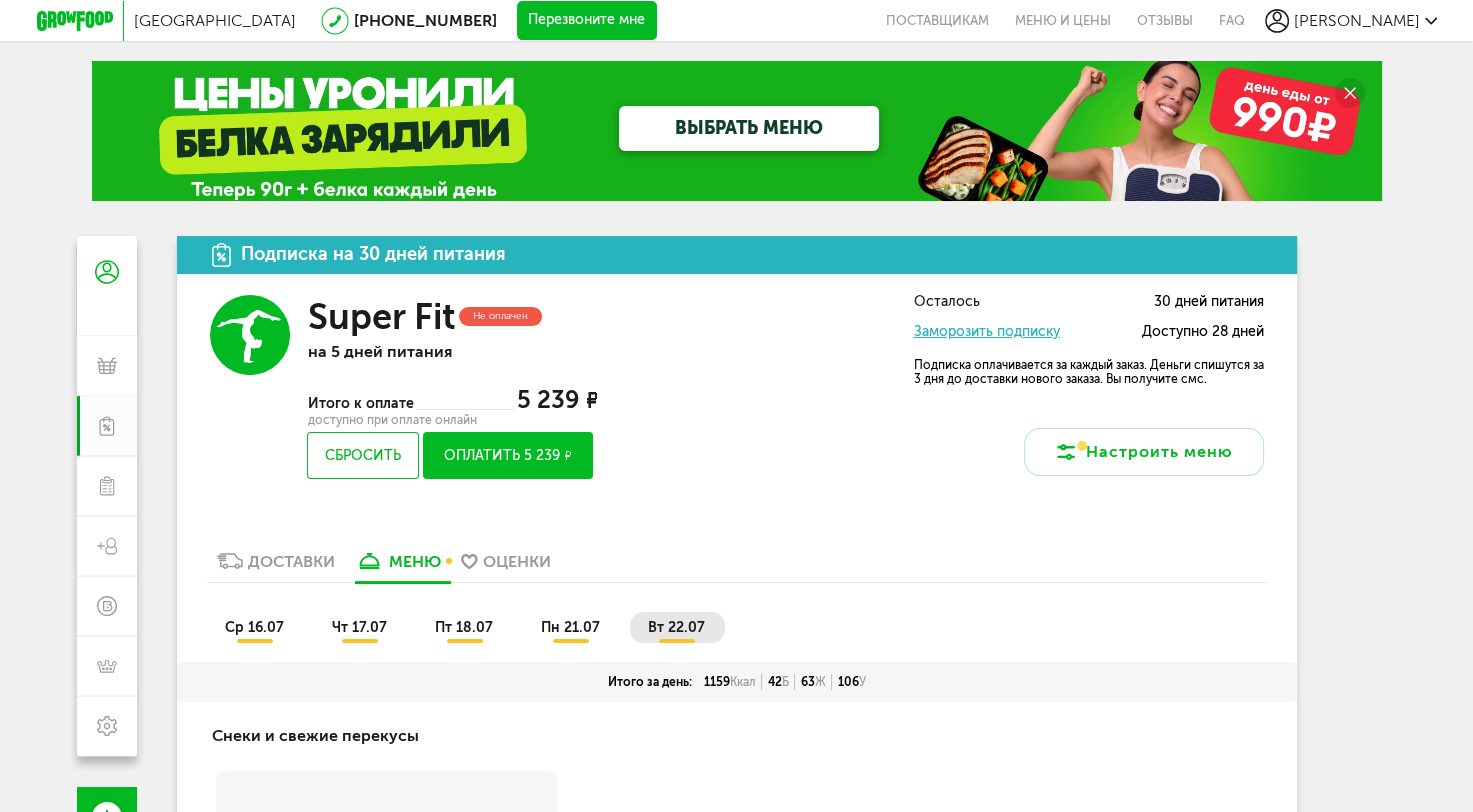 click on "Оплатить 5 239 ₽" at bounding box center (507, 455) 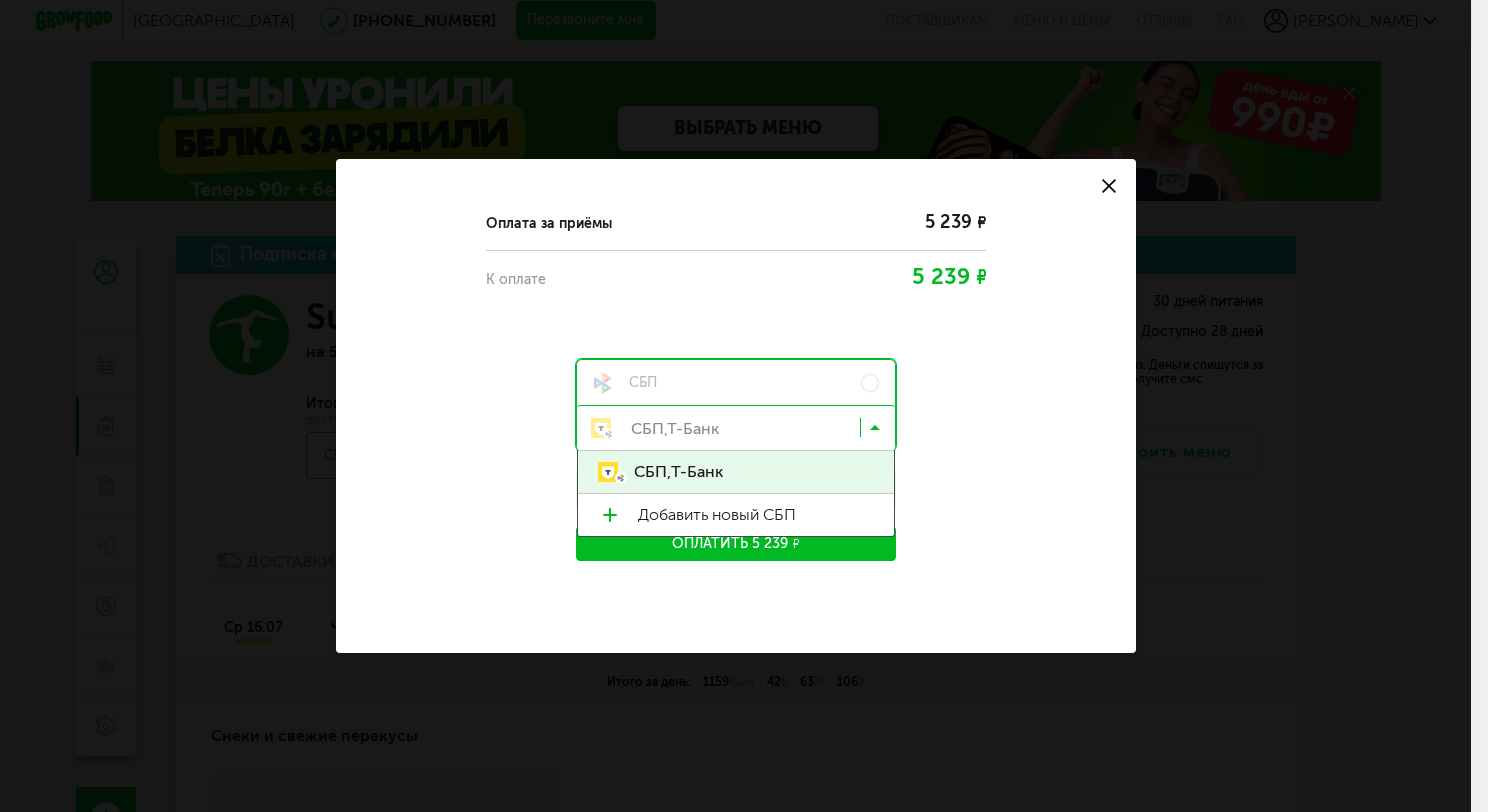 click at bounding box center (875, 432) 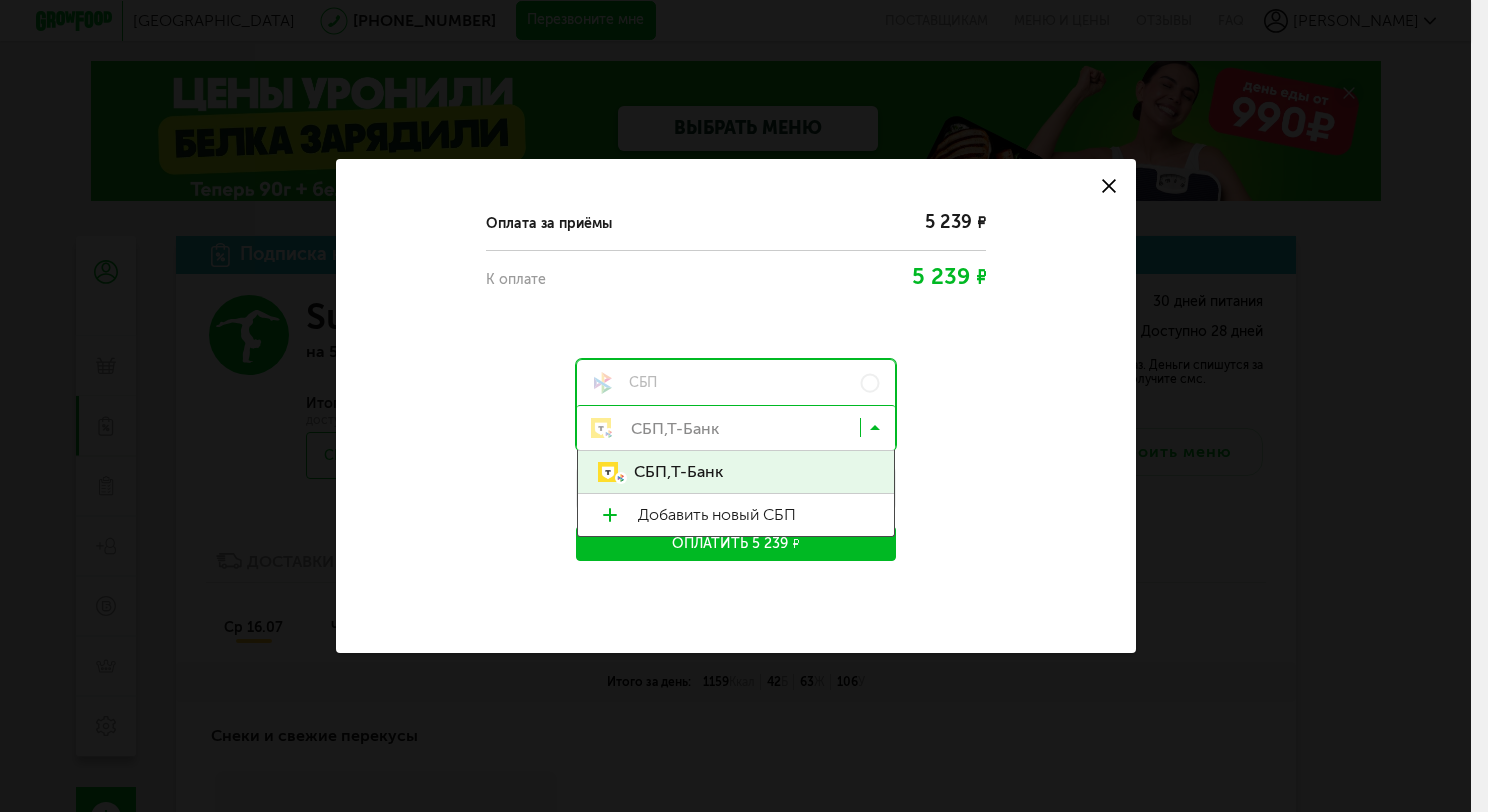 click at bounding box center (875, 432) 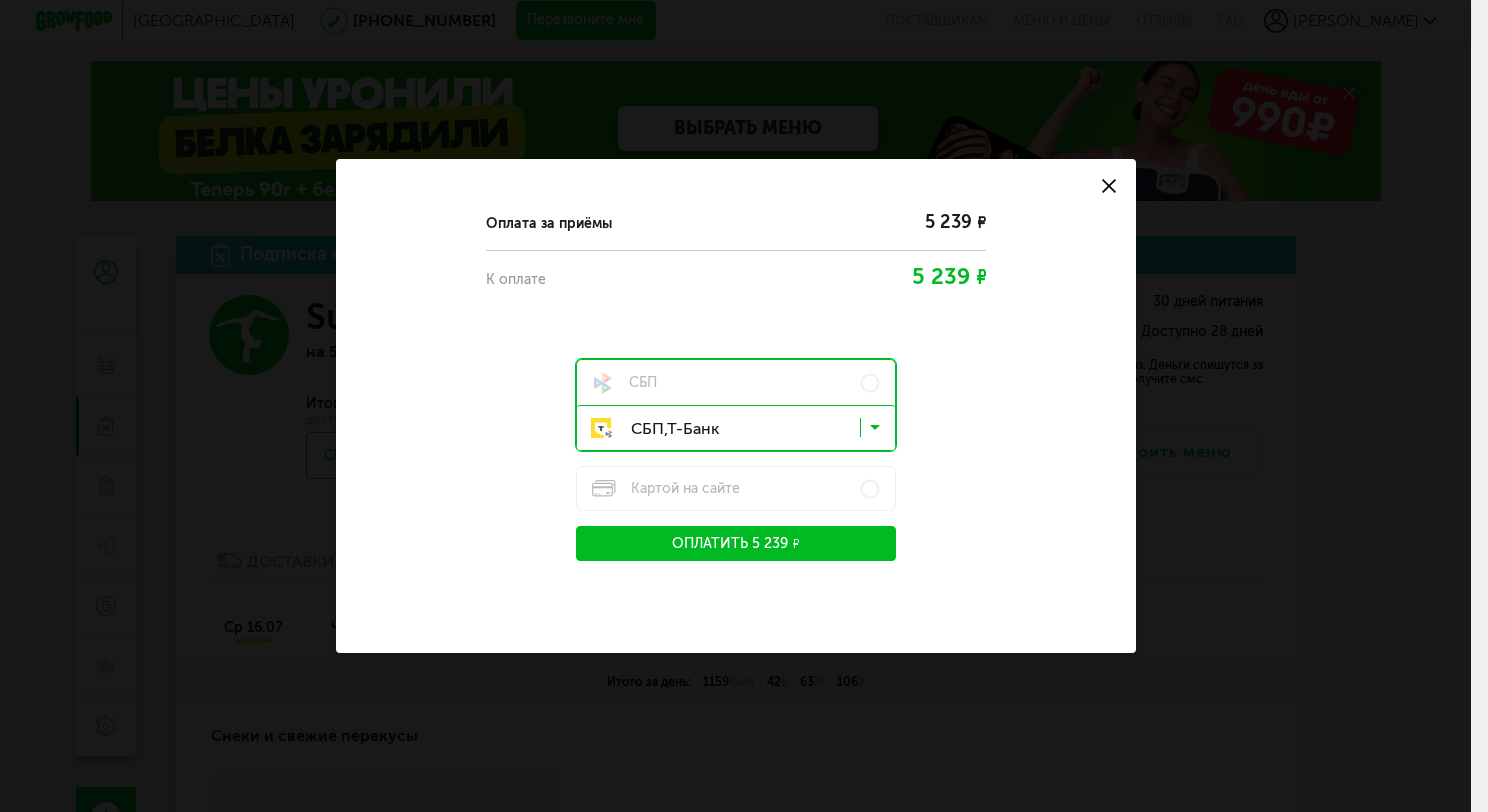 click on "Оплатить 5 239 ₽" at bounding box center [736, 543] 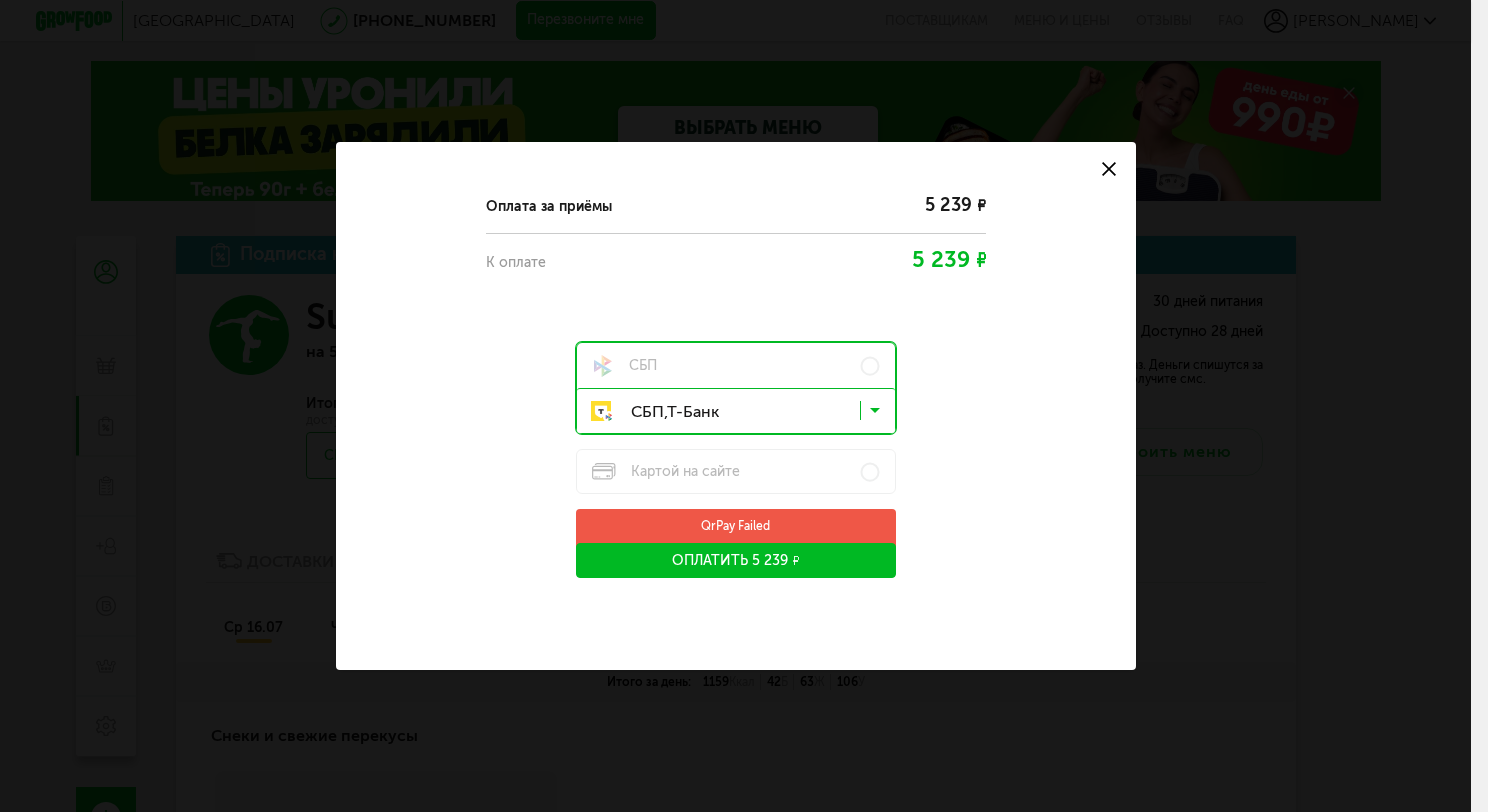 click on "Оплатить 5 239 ₽" at bounding box center (736, 560) 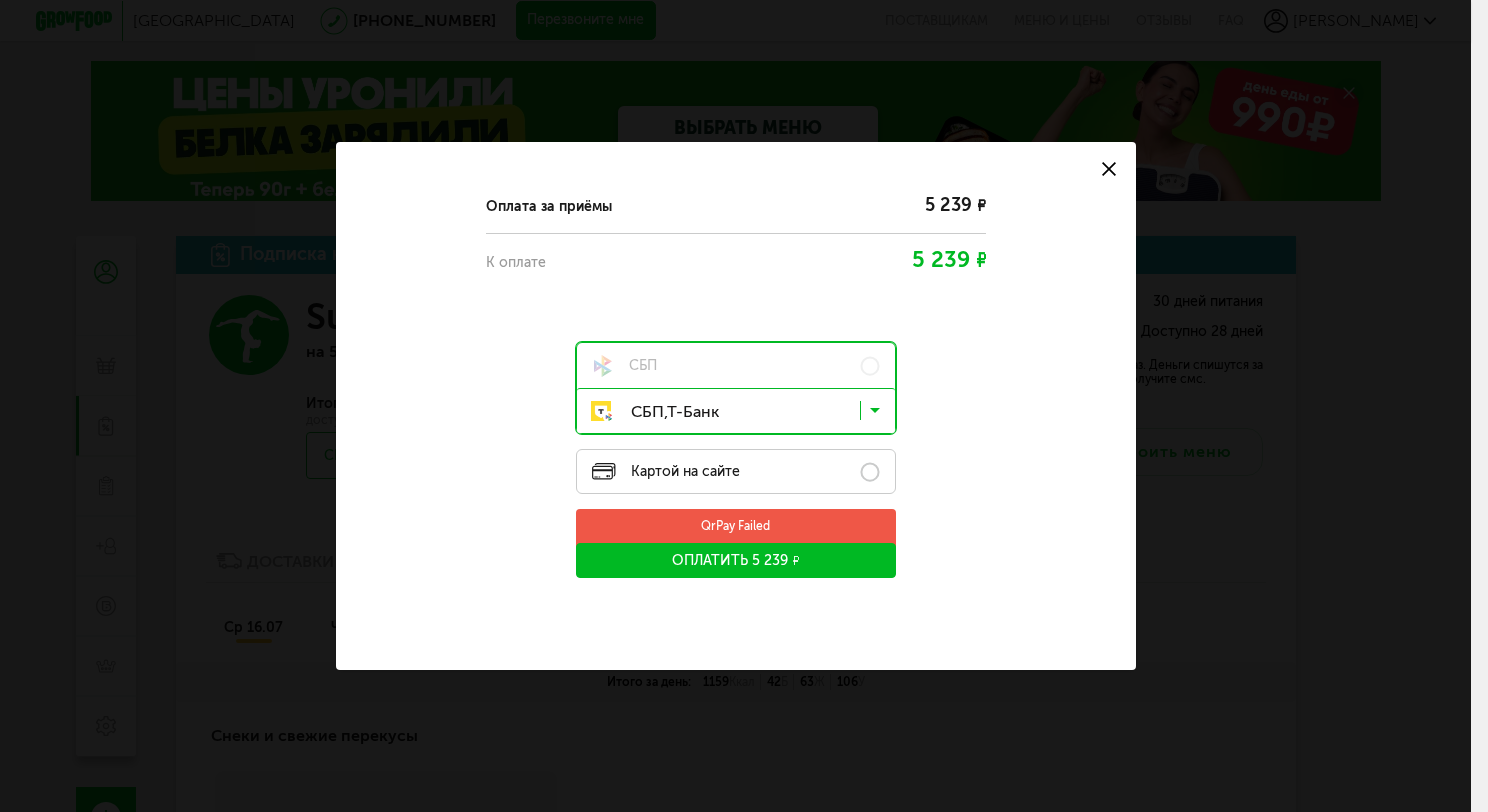 click on "Картой на сайте" at bounding box center (736, 471) 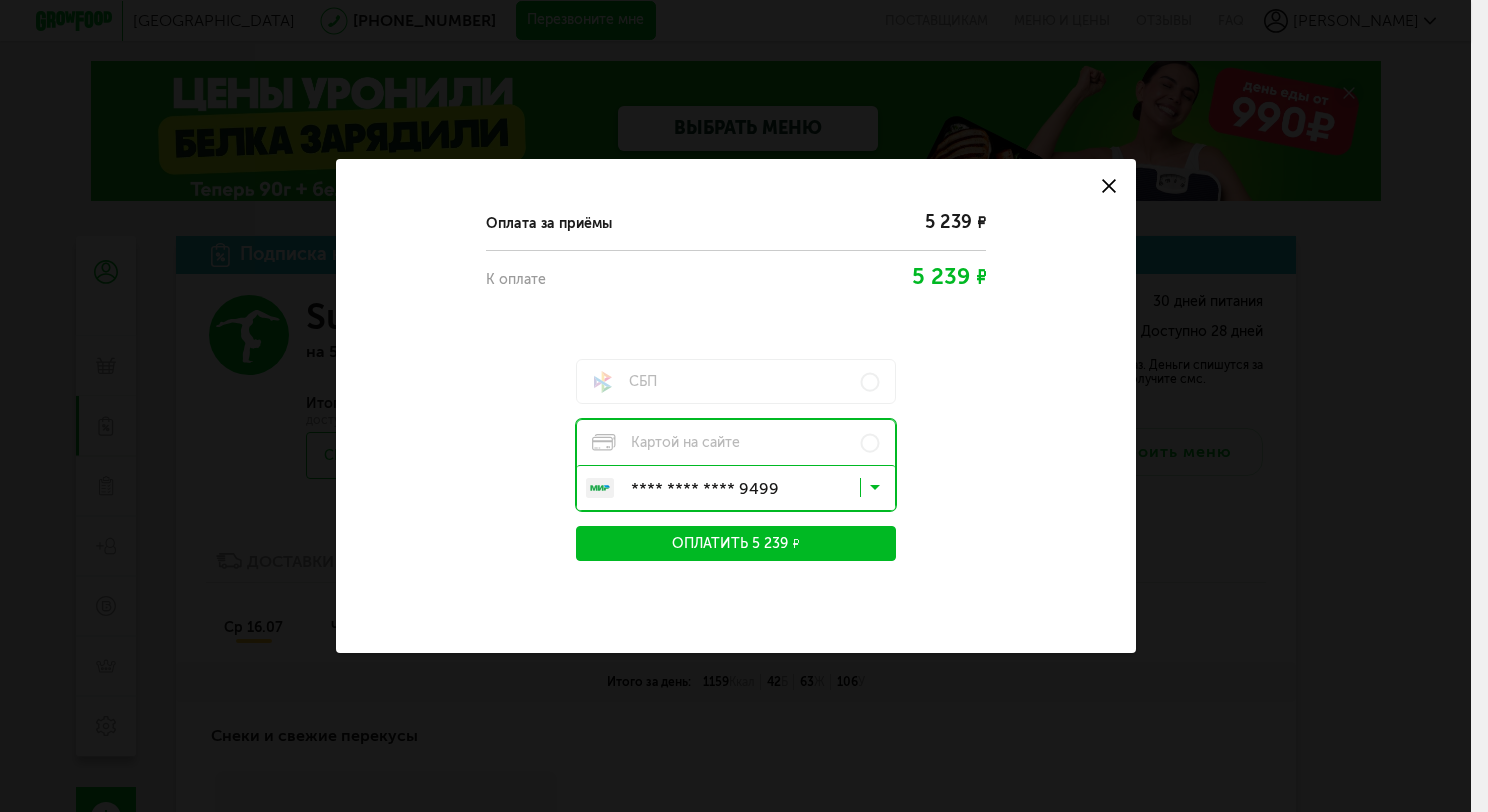 click on "Оплатить 5 239 ₽" at bounding box center (736, 543) 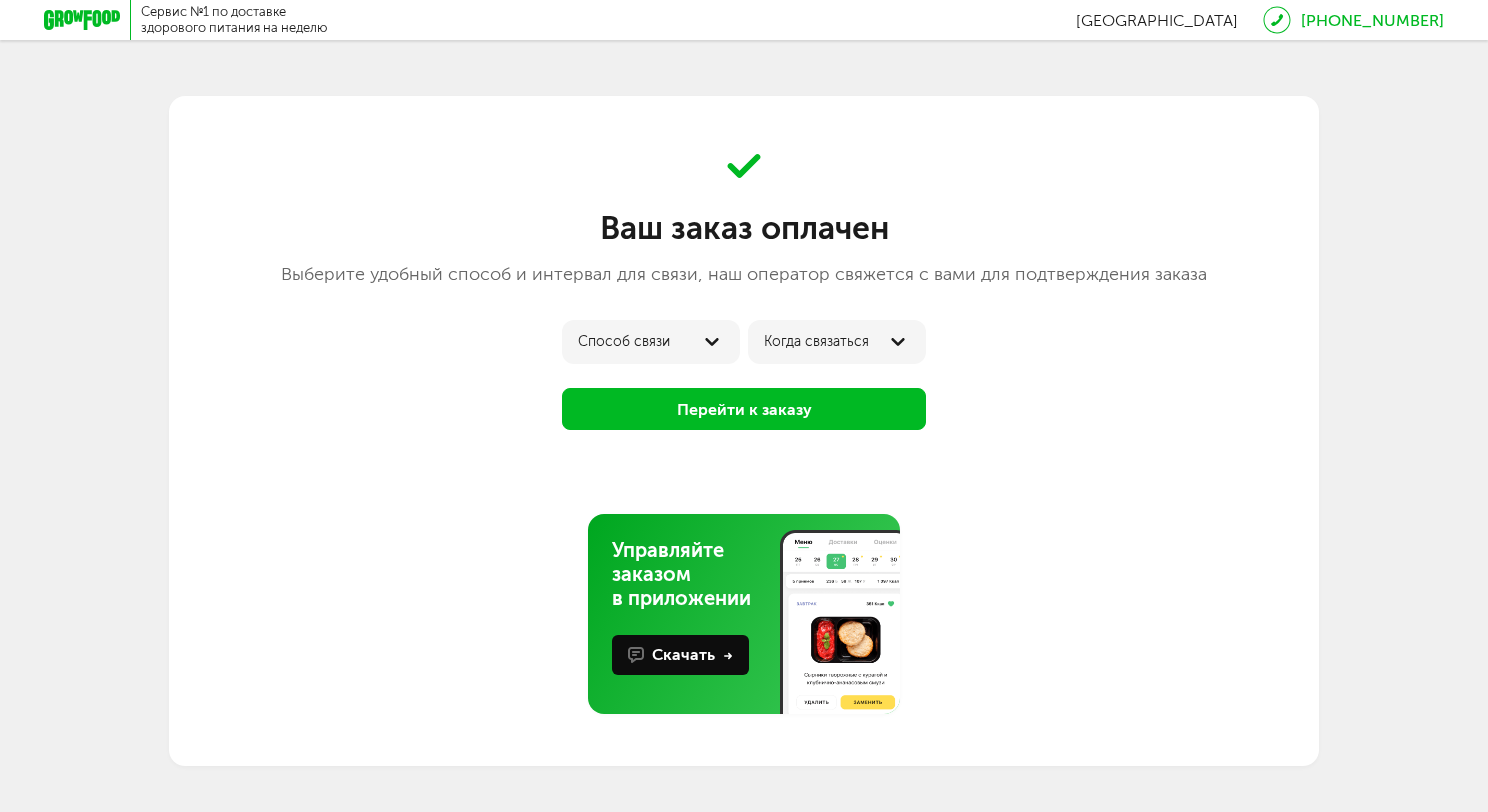 click at bounding box center (712, 342) 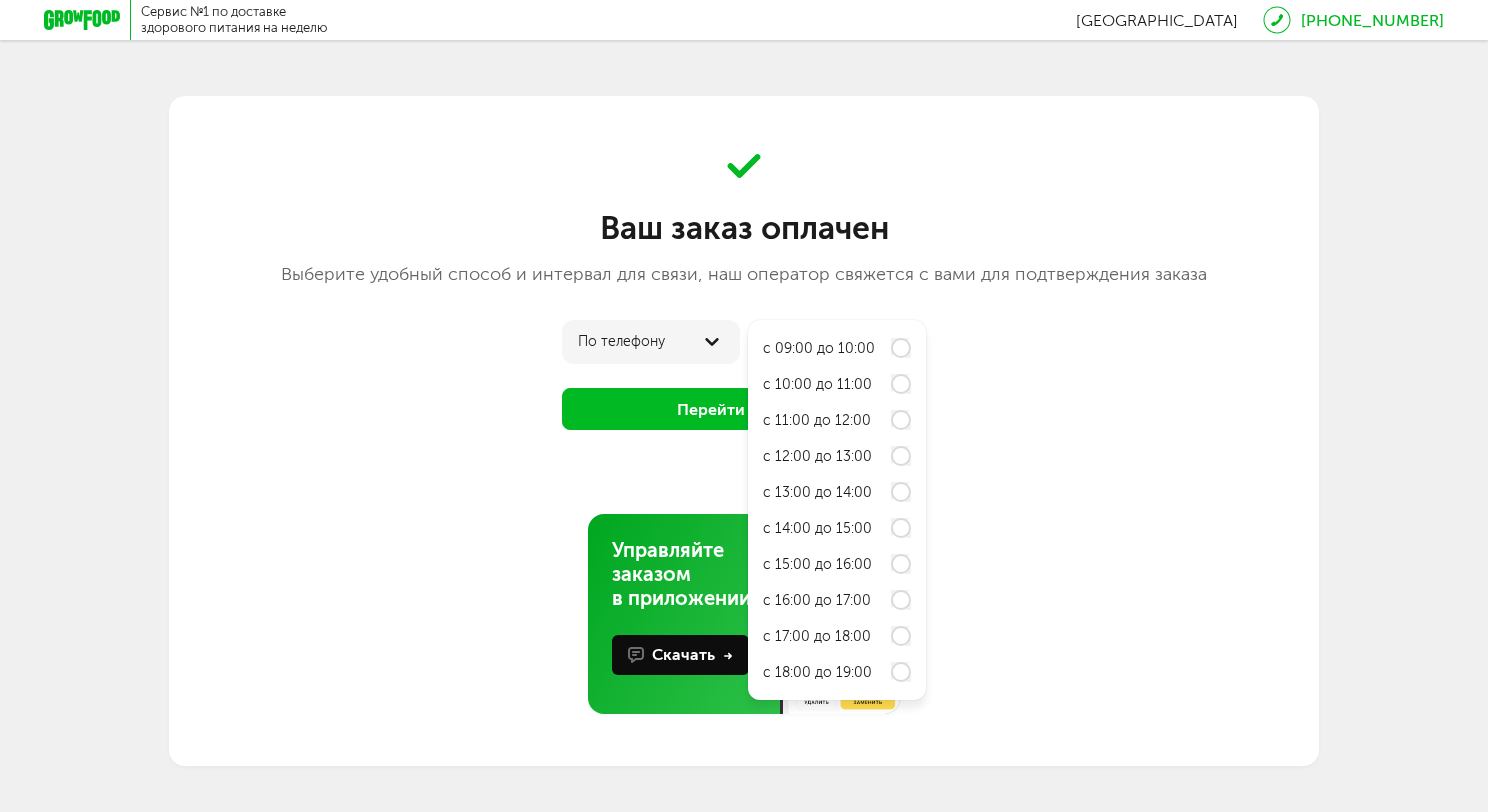 click at bounding box center (712, 342) 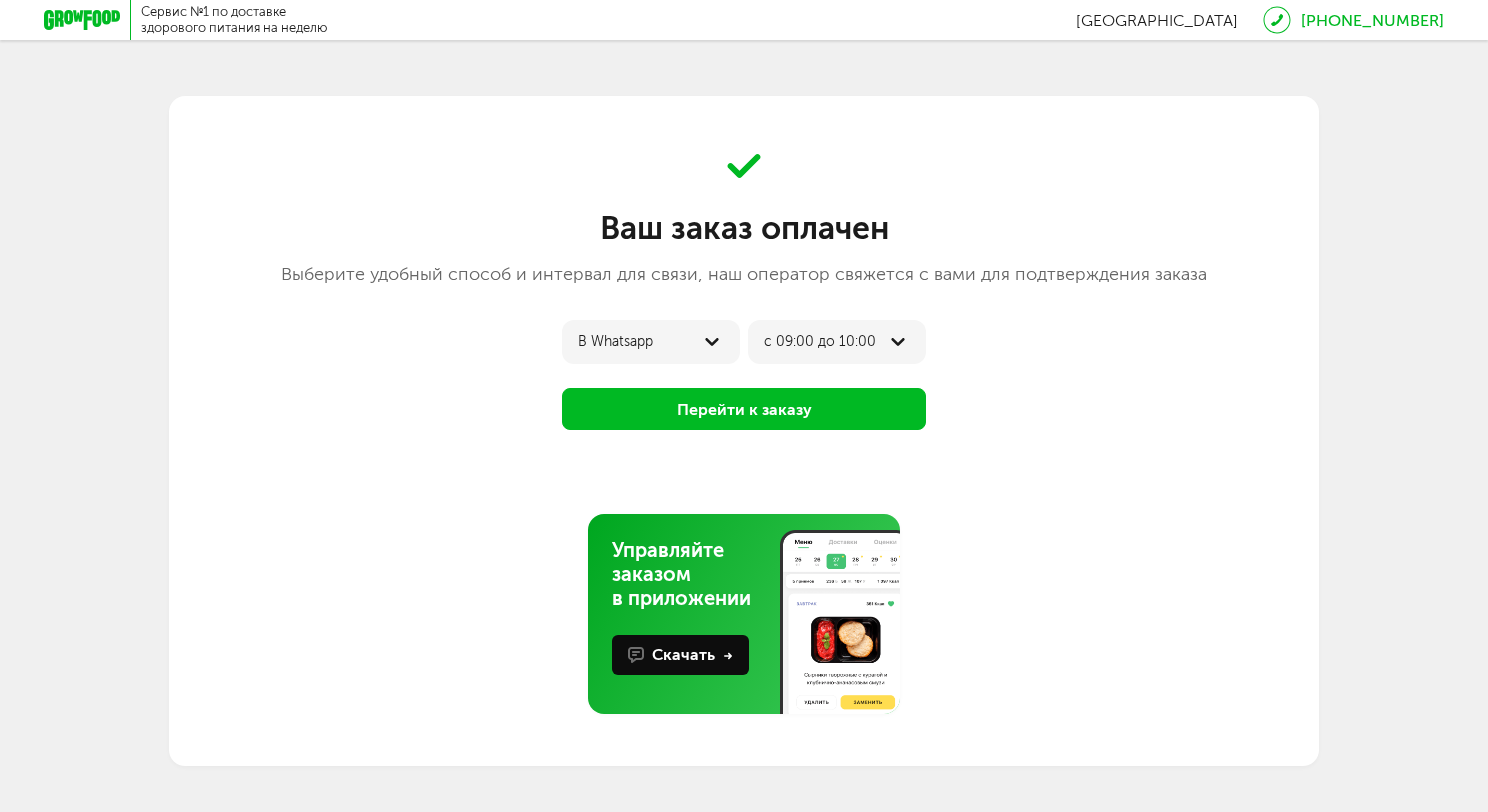 click on "Перейти к заказу" at bounding box center (744, 409) 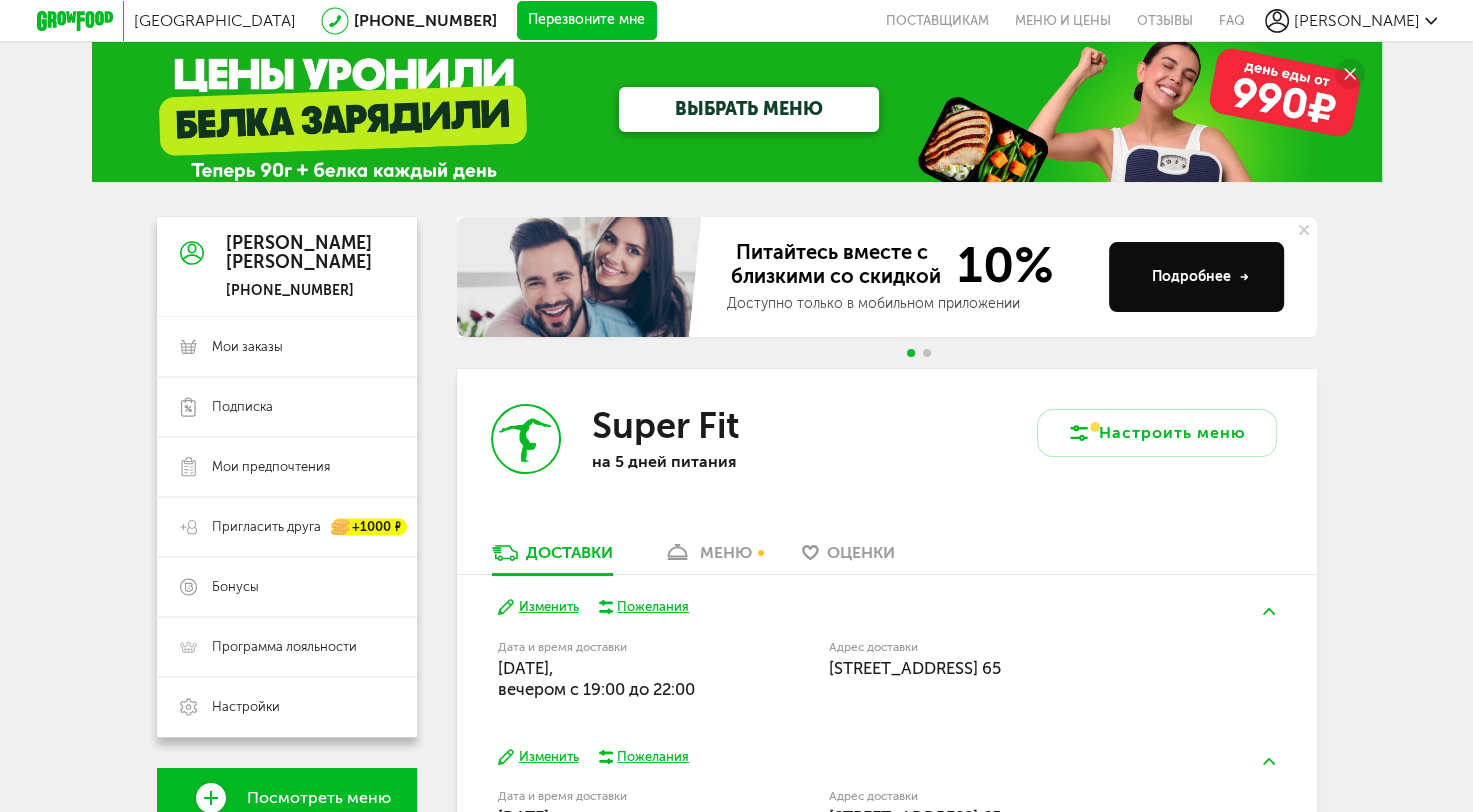 scroll, scrollTop: 0, scrollLeft: 0, axis: both 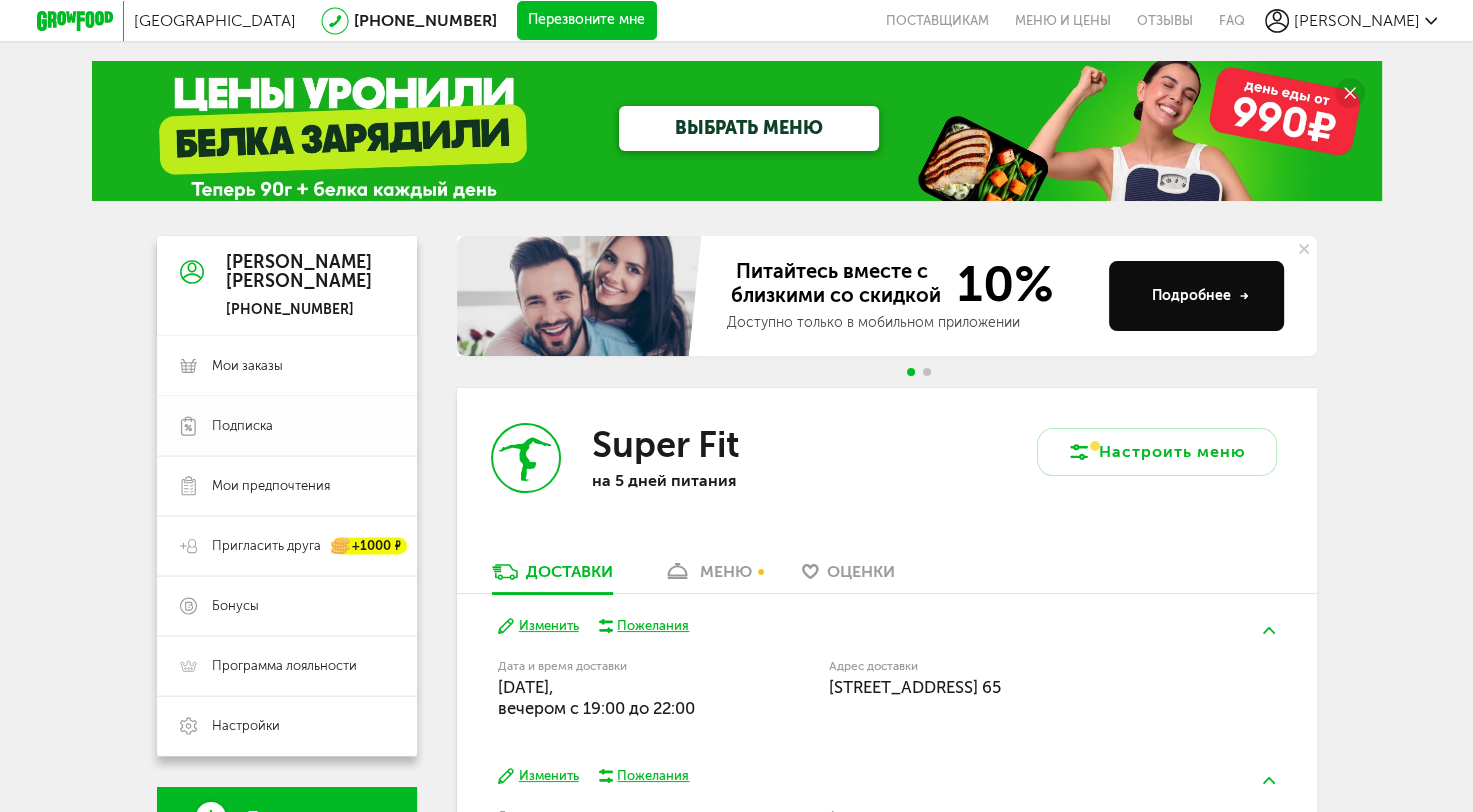 click on "Подписка" at bounding box center [242, 426] 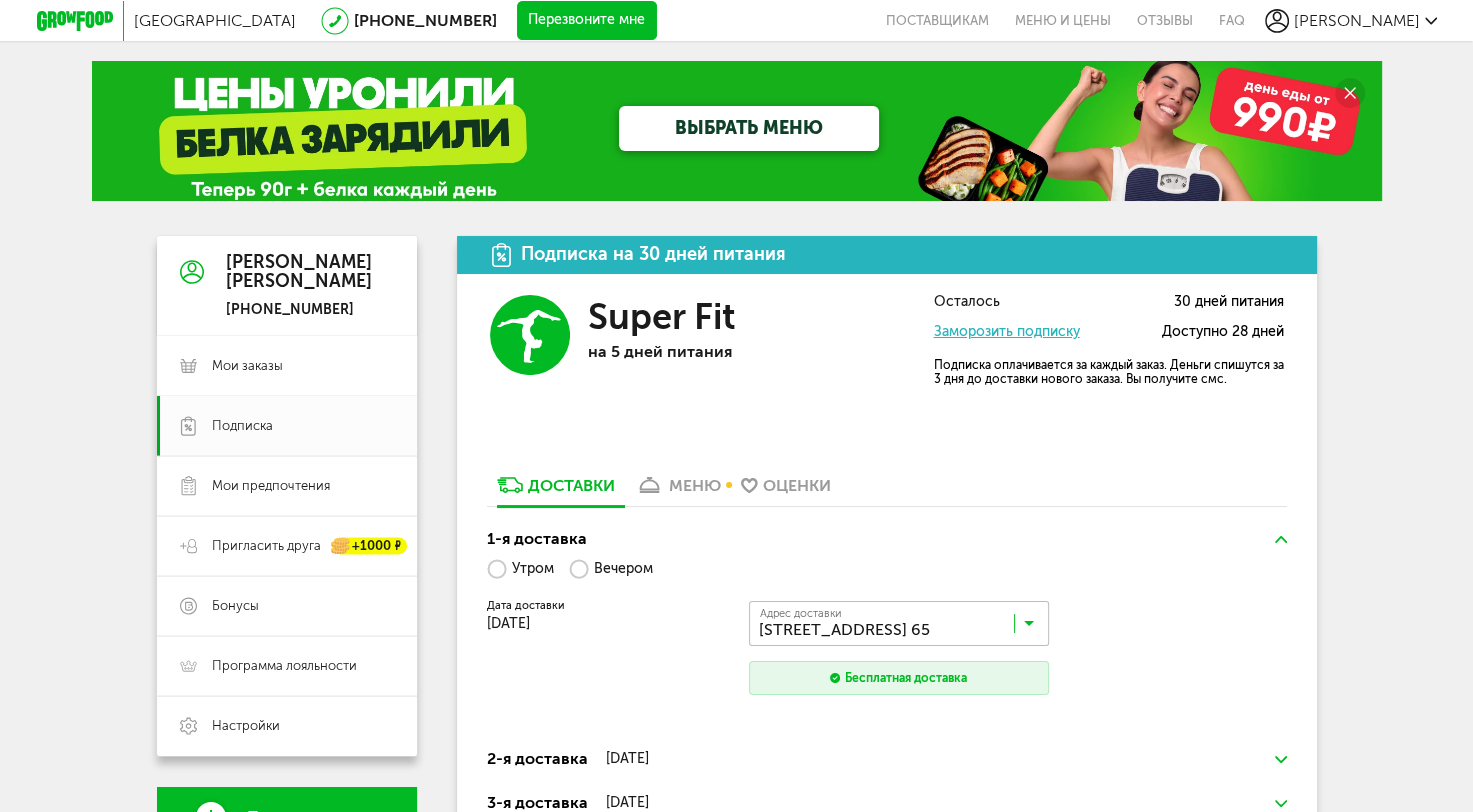 click on "Заморозить подписку" at bounding box center [1007, 331] 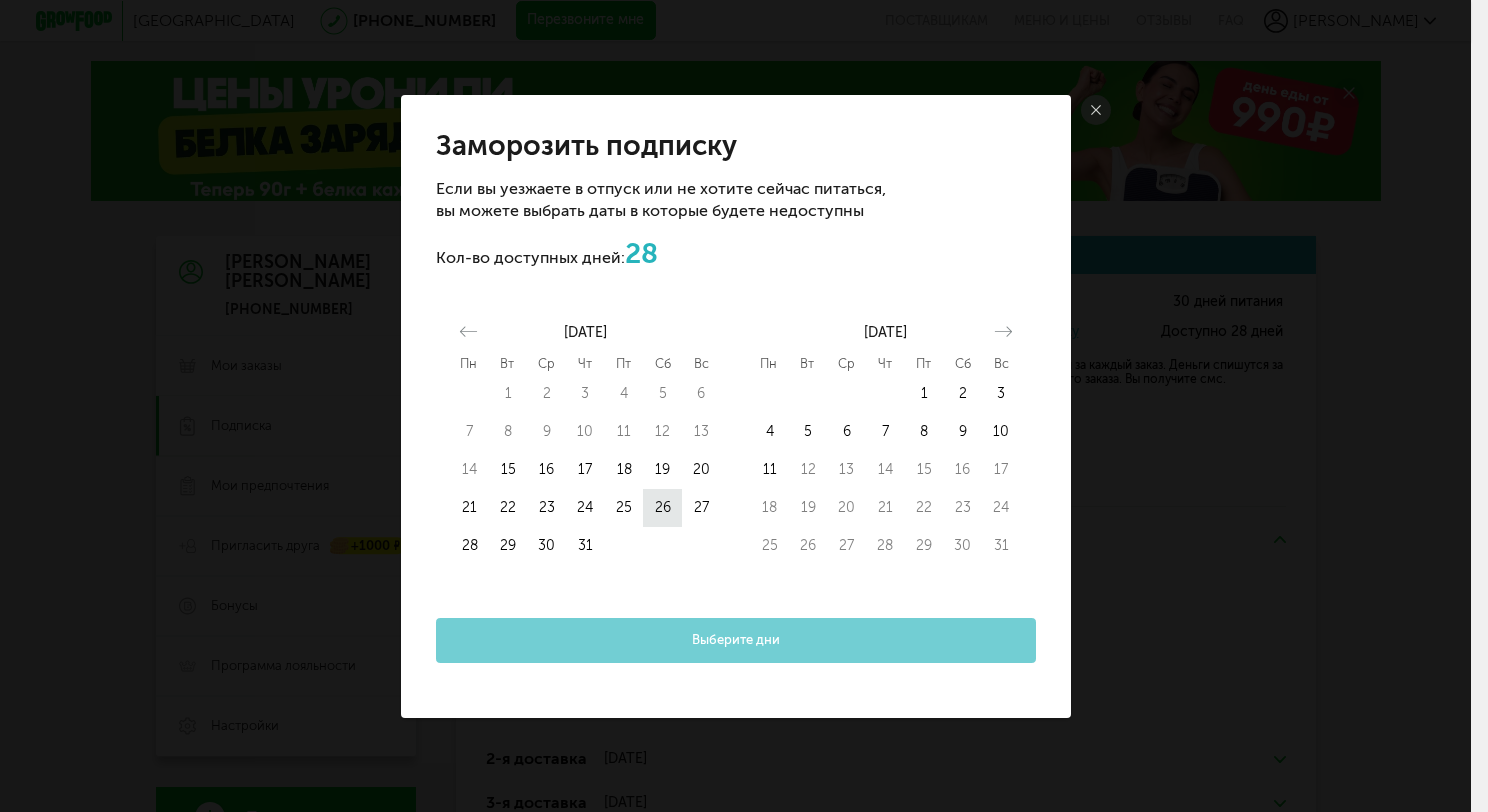 click on "26" at bounding box center [662, 508] 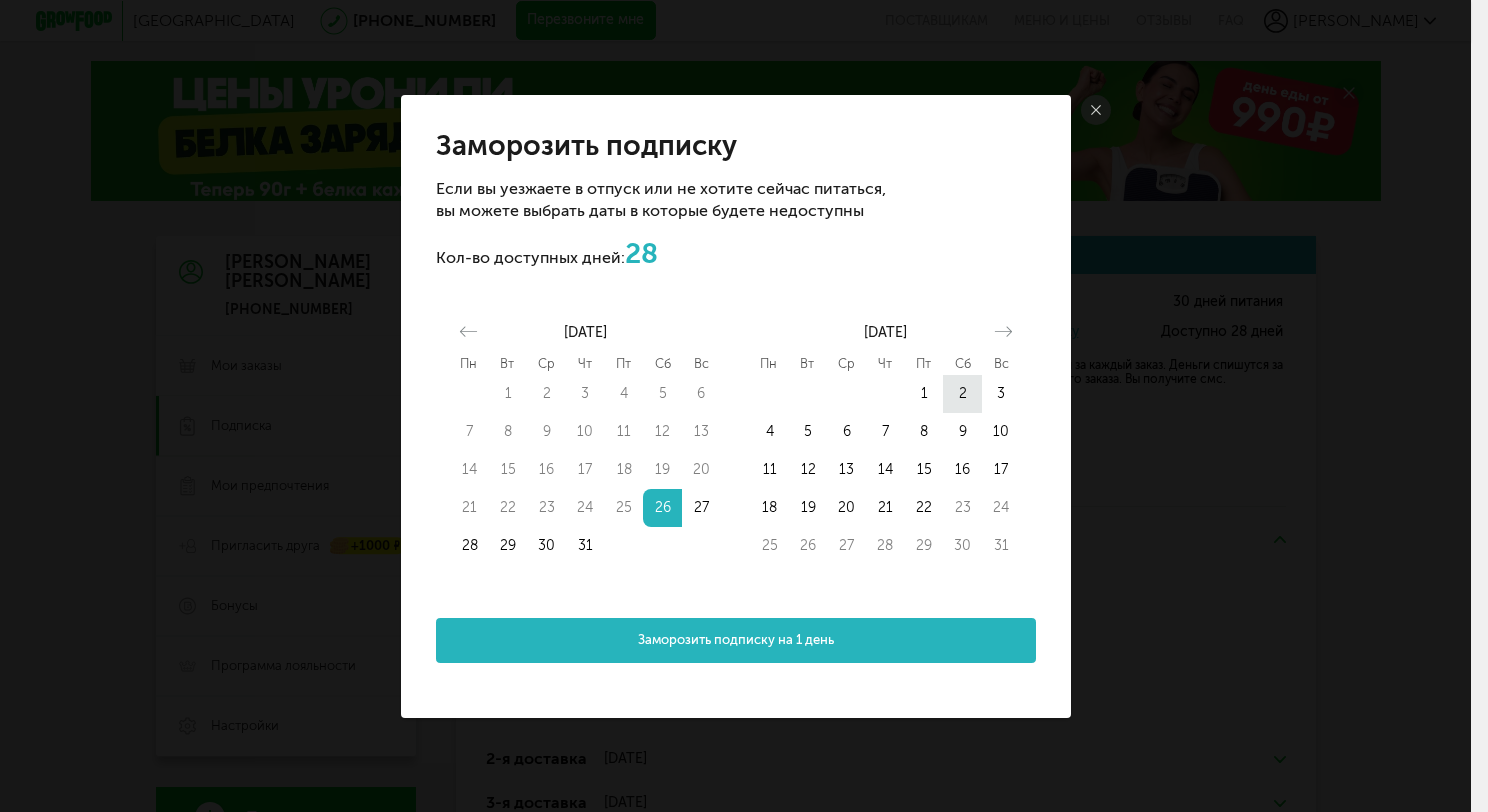 click on "2" at bounding box center [962, 394] 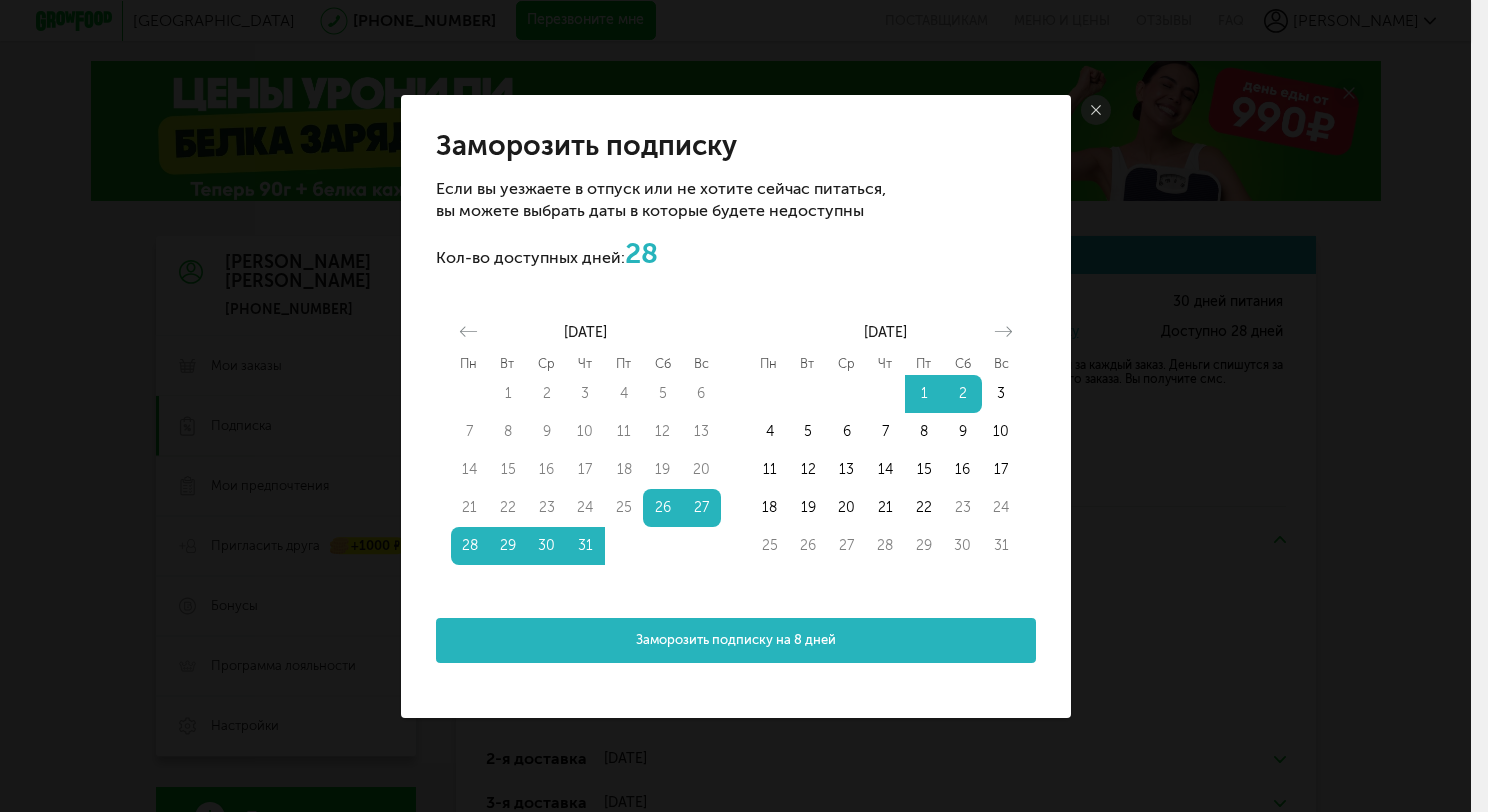 click on "Заморозить подписку на 8 дней" at bounding box center [736, 640] 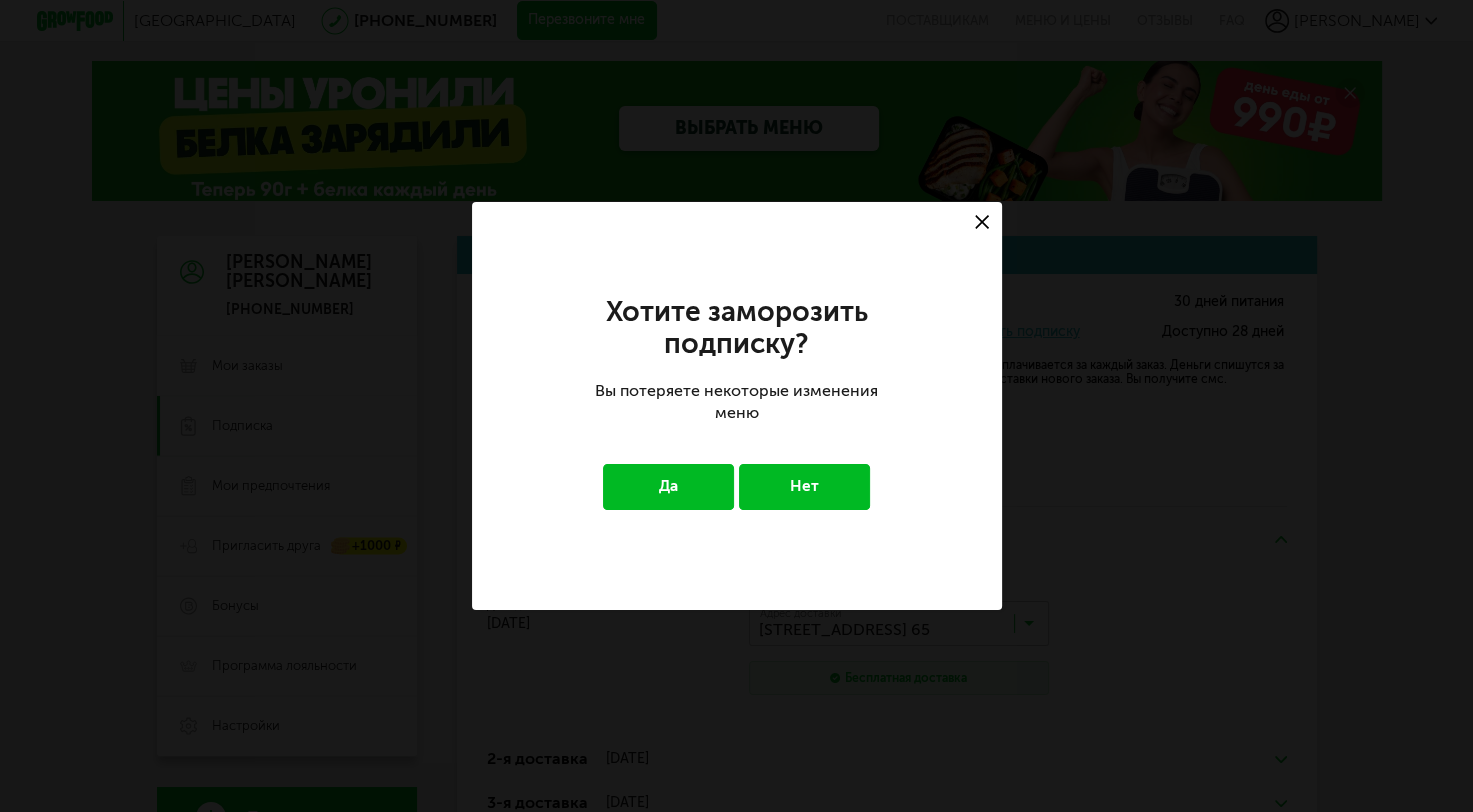click on "Да" at bounding box center (668, 487) 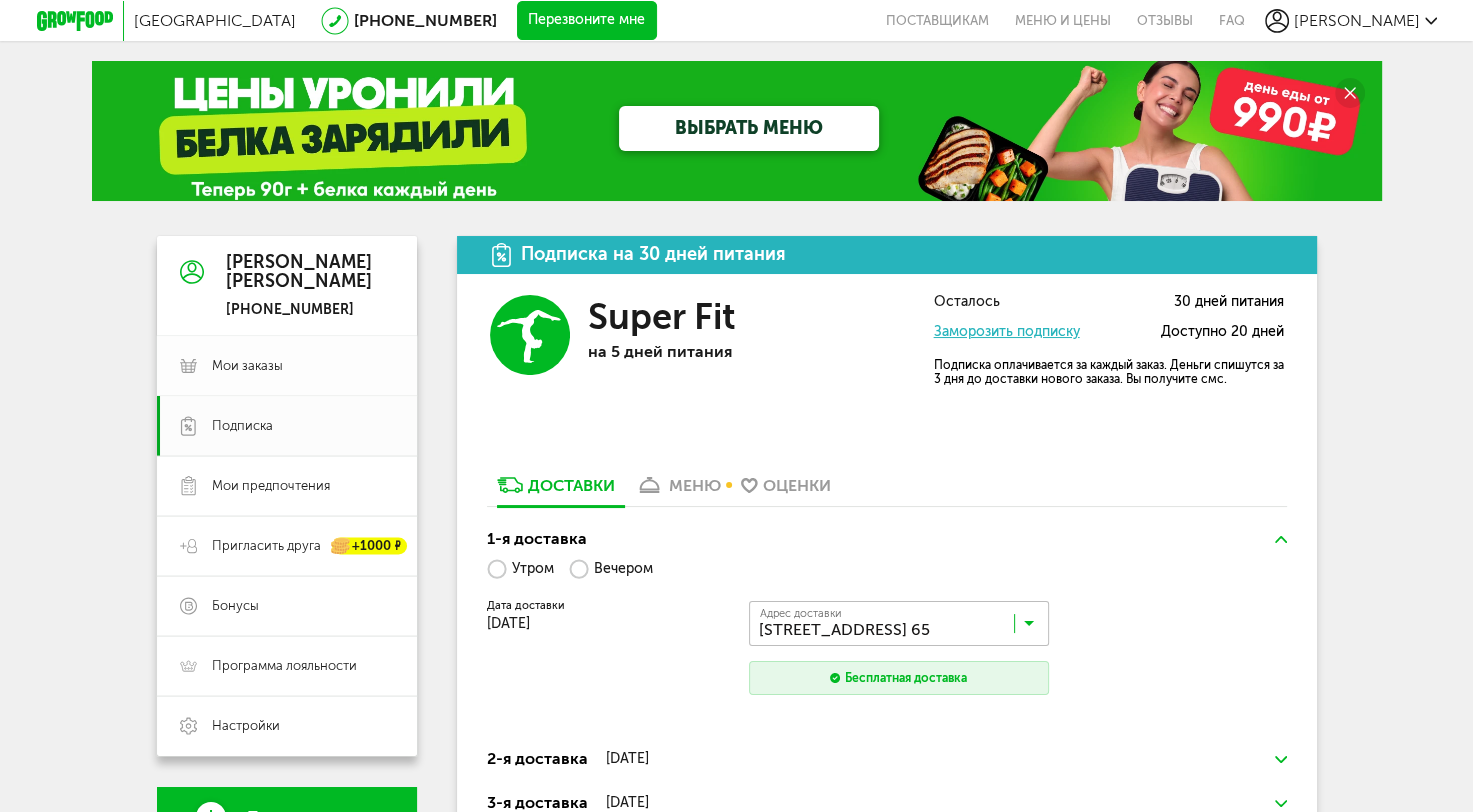 click on "Мои заказы" at bounding box center [247, 366] 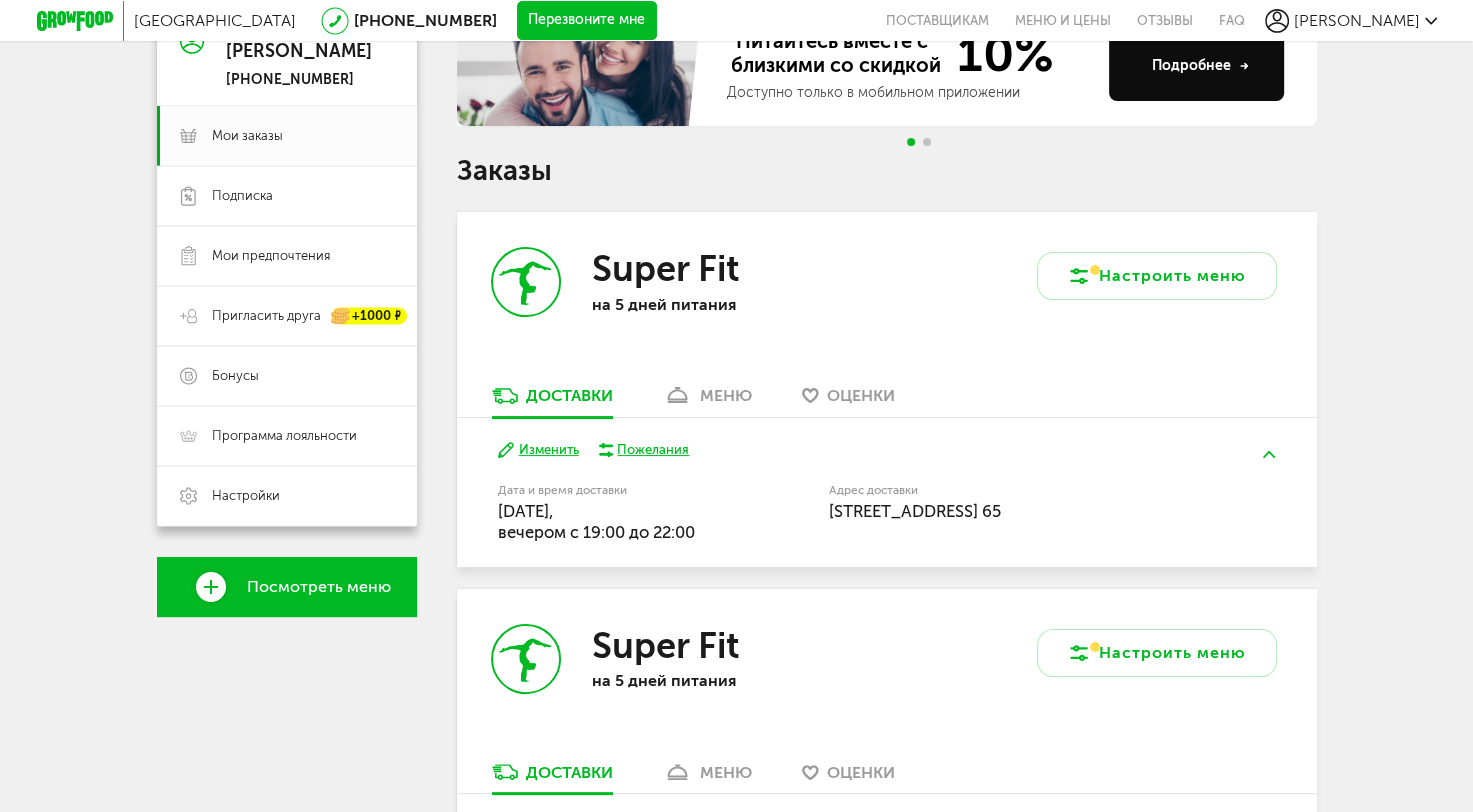 scroll, scrollTop: 162, scrollLeft: 0, axis: vertical 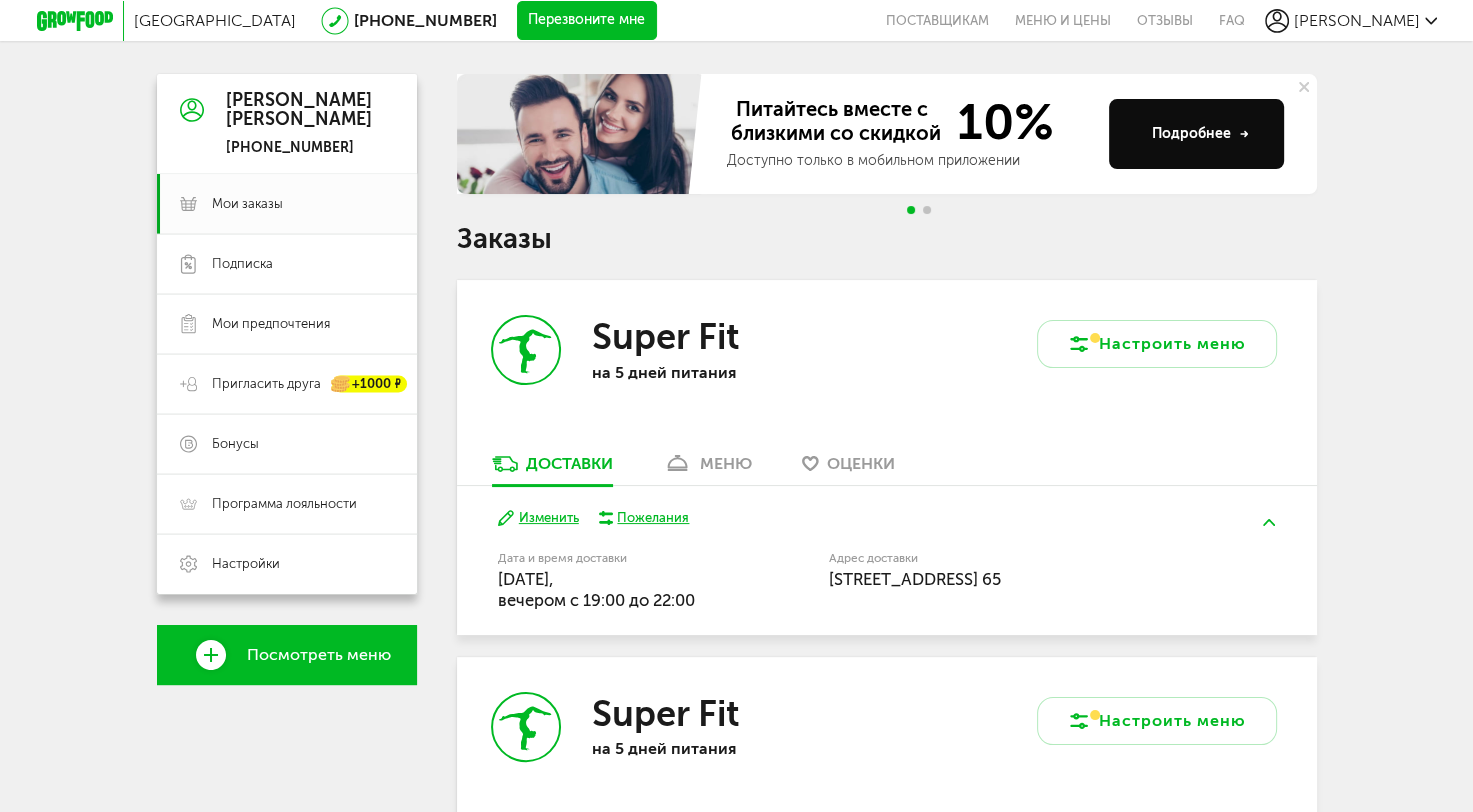 click on "меню" at bounding box center [726, 463] 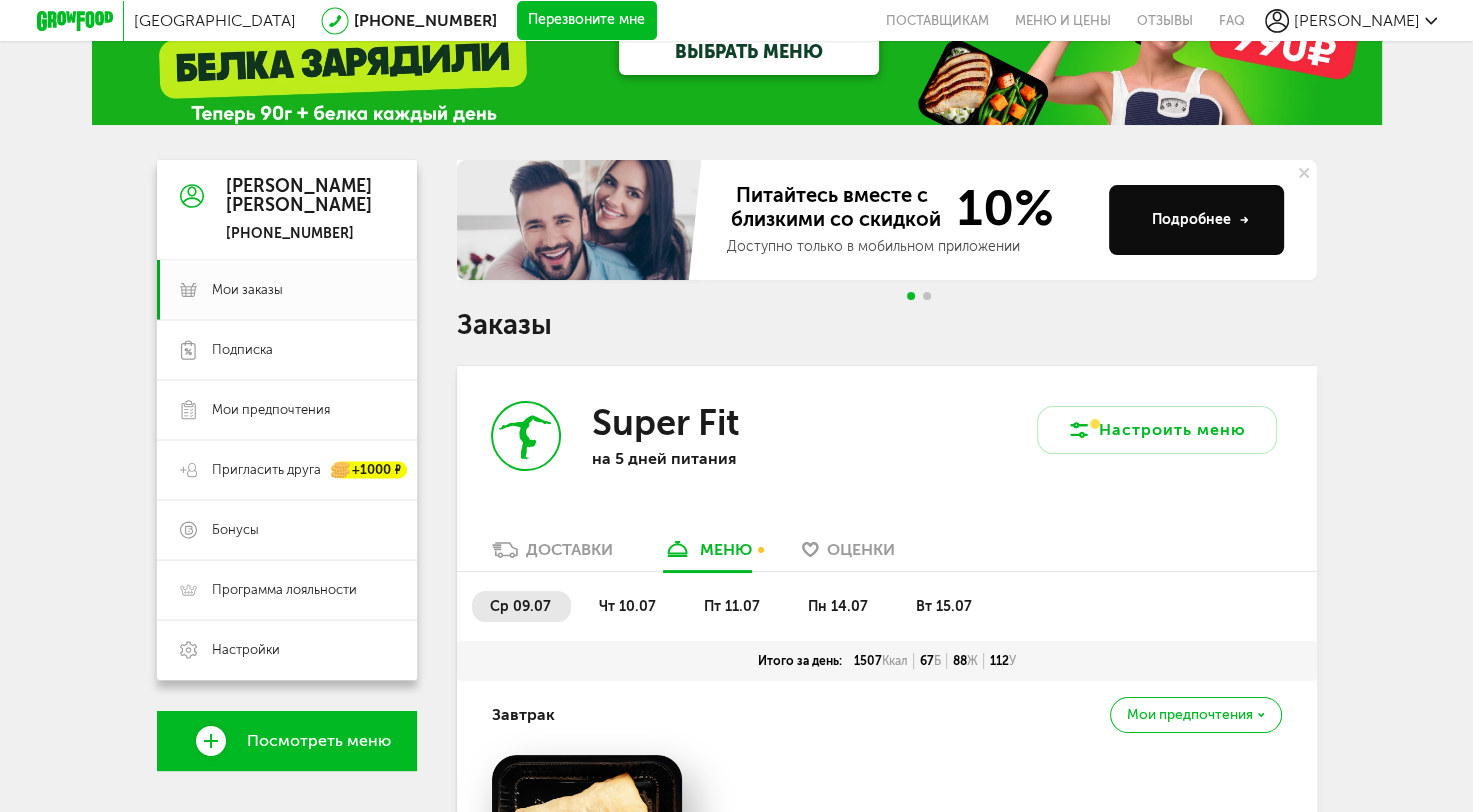 scroll, scrollTop: 0, scrollLeft: 0, axis: both 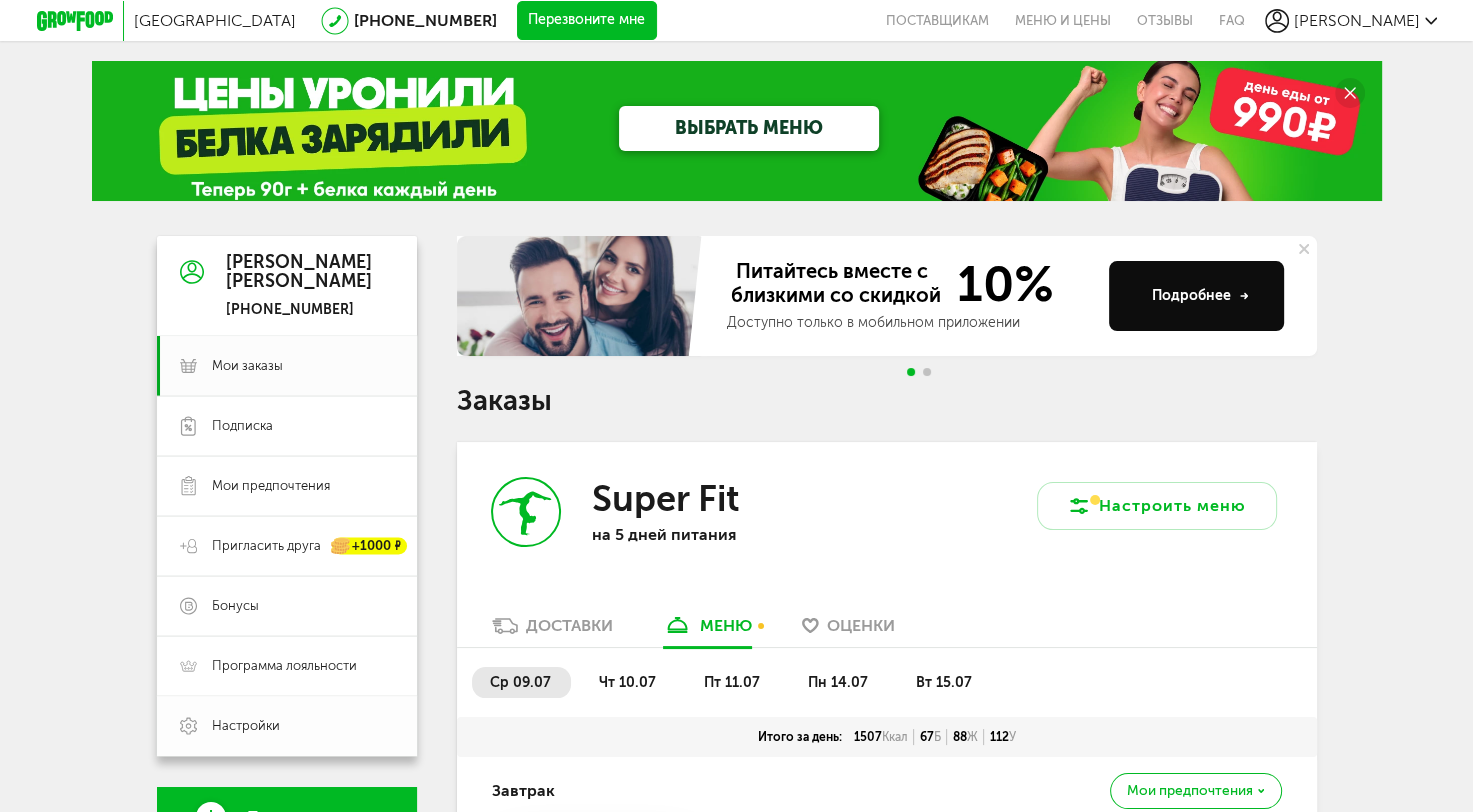 click on "Настройки" at bounding box center [246, 726] 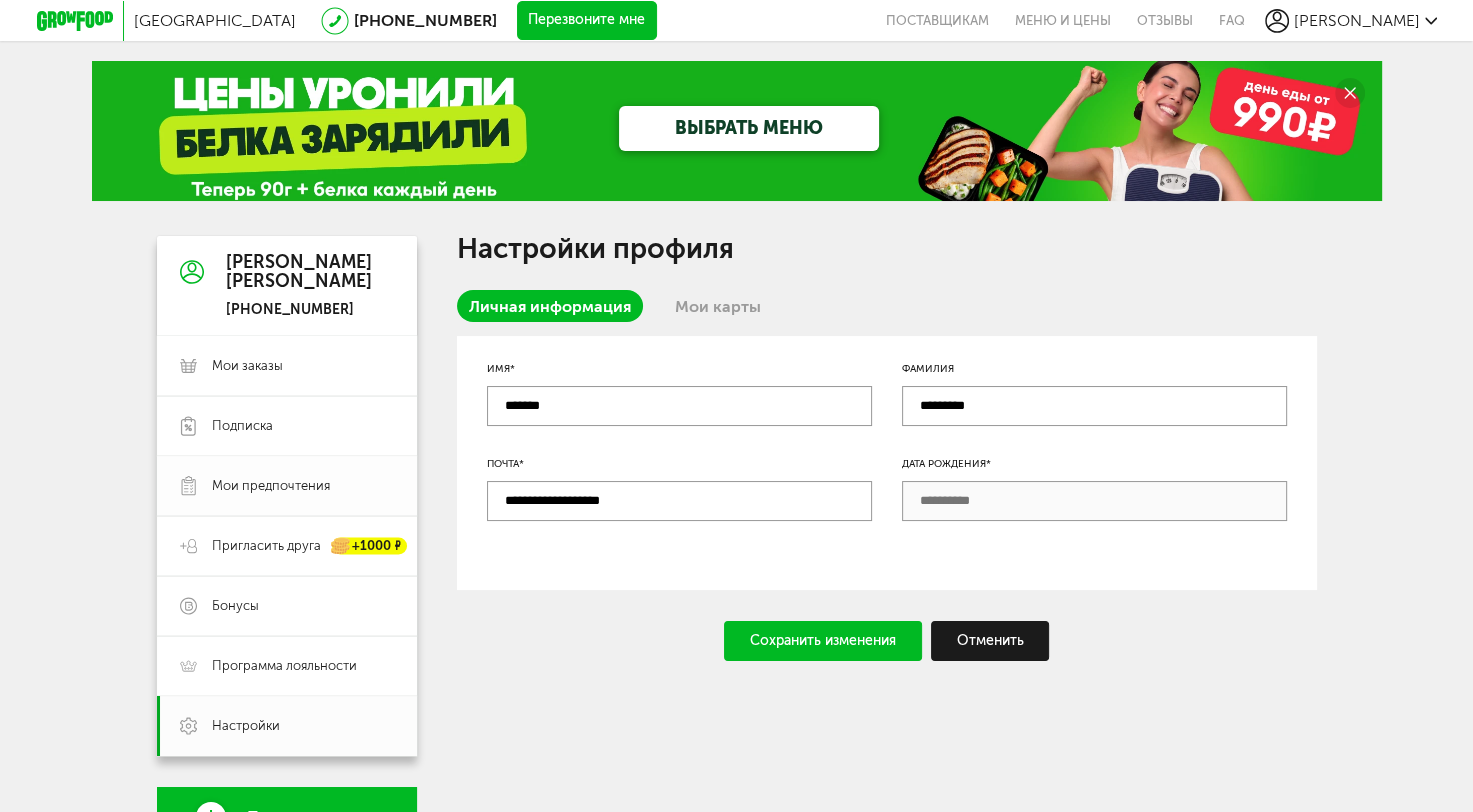 click on "Мои предпочтения" at bounding box center [271, 486] 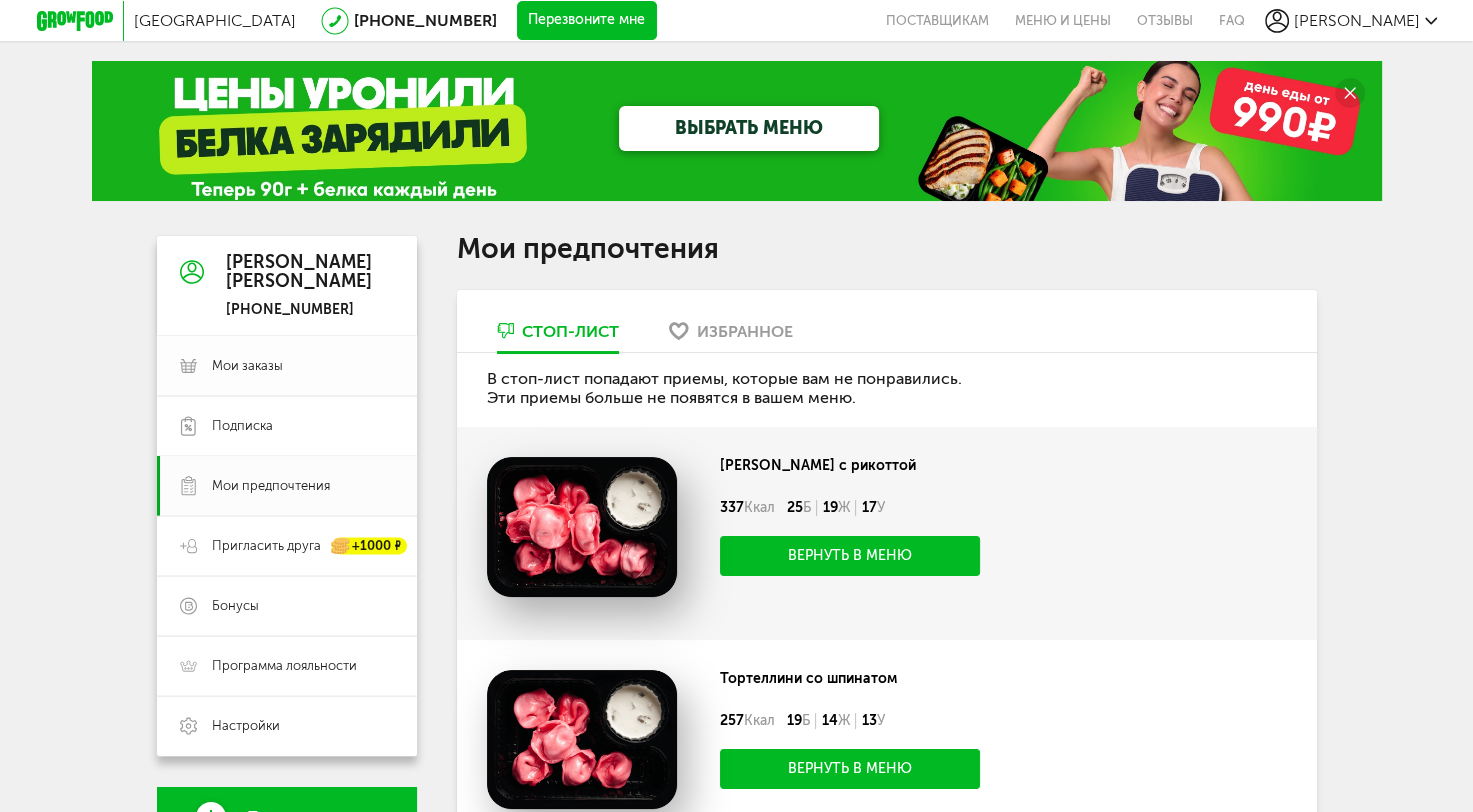 click on "Мои заказы" at bounding box center (247, 366) 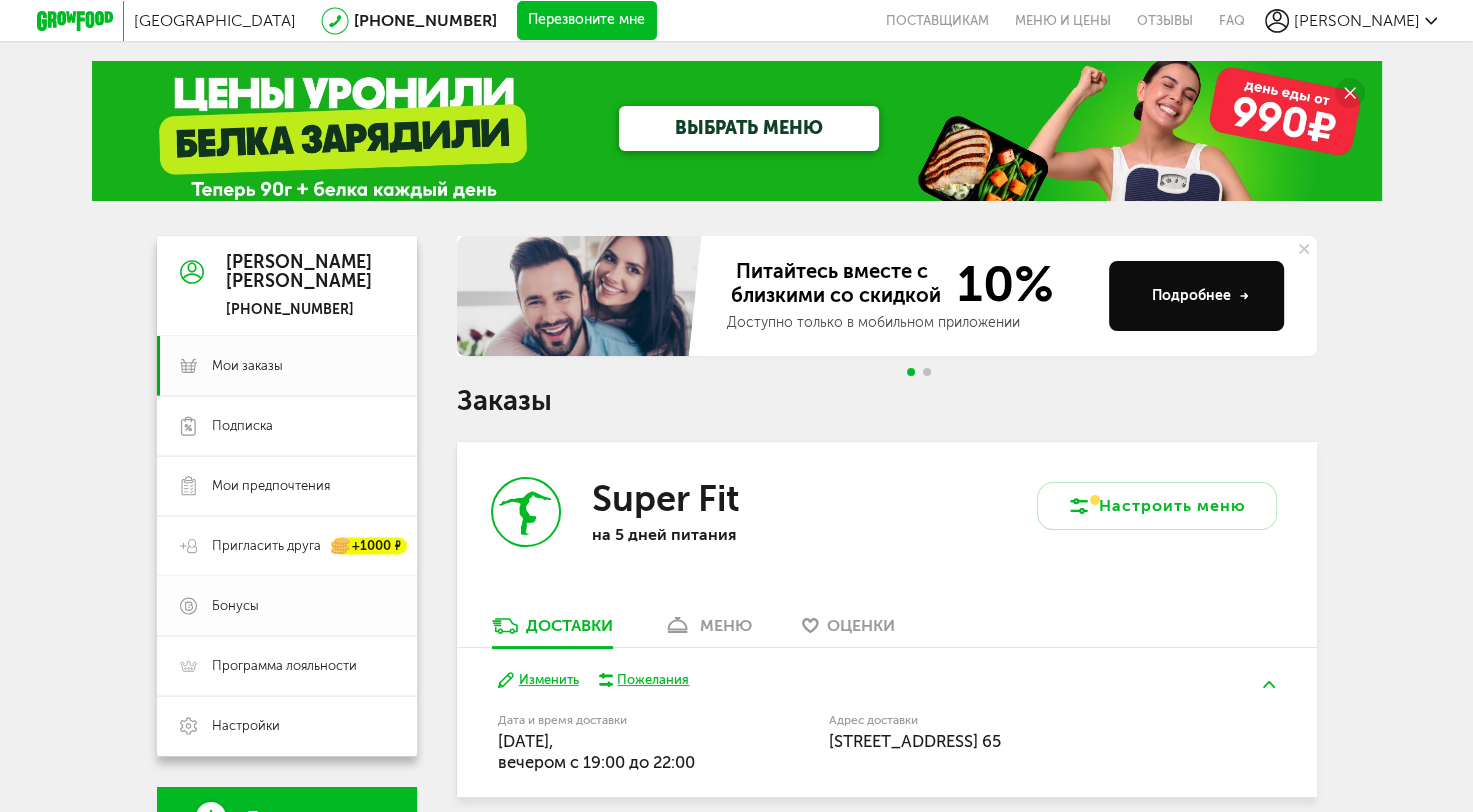 click on "Бонусы" at bounding box center [287, 606] 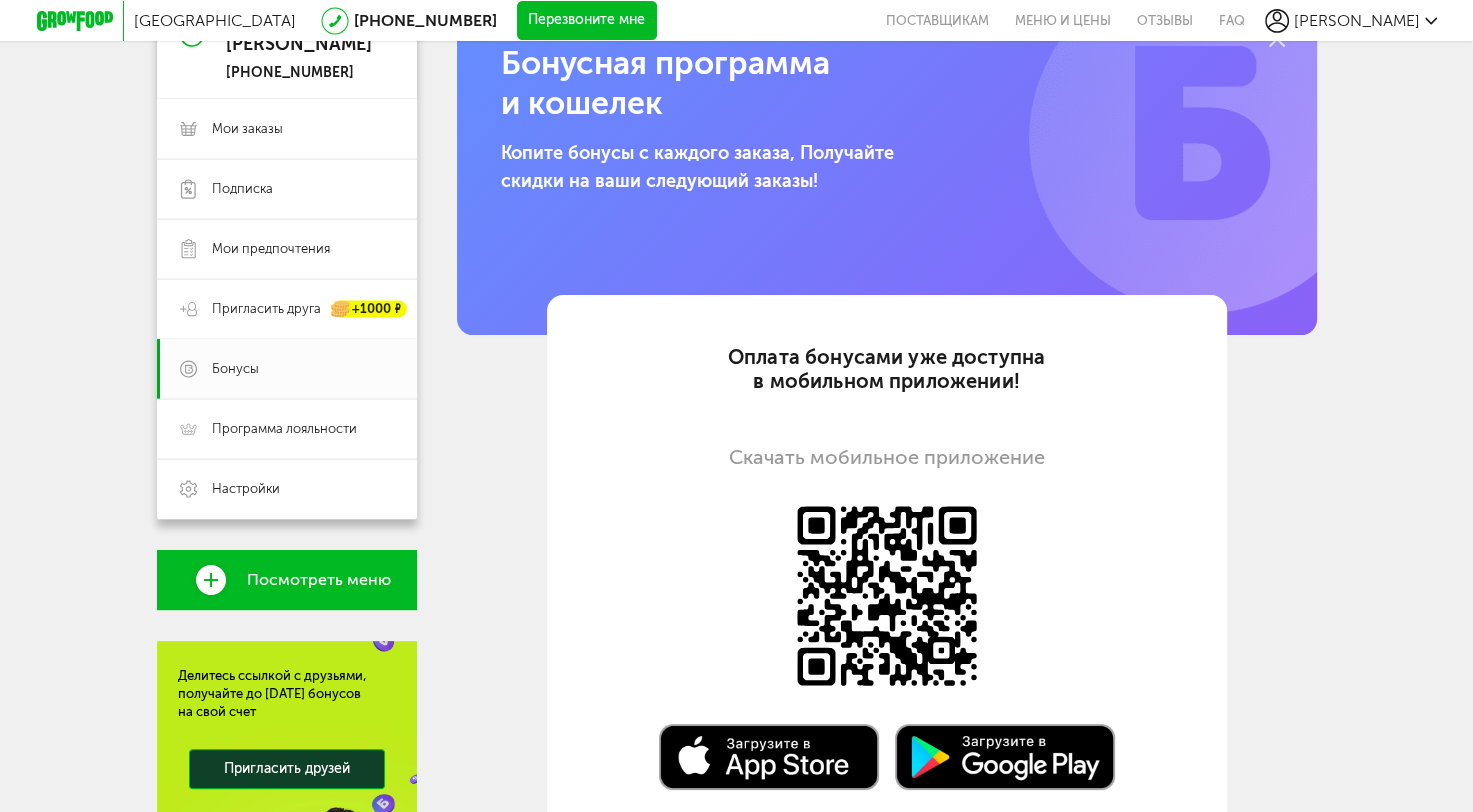 scroll, scrollTop: 0, scrollLeft: 0, axis: both 